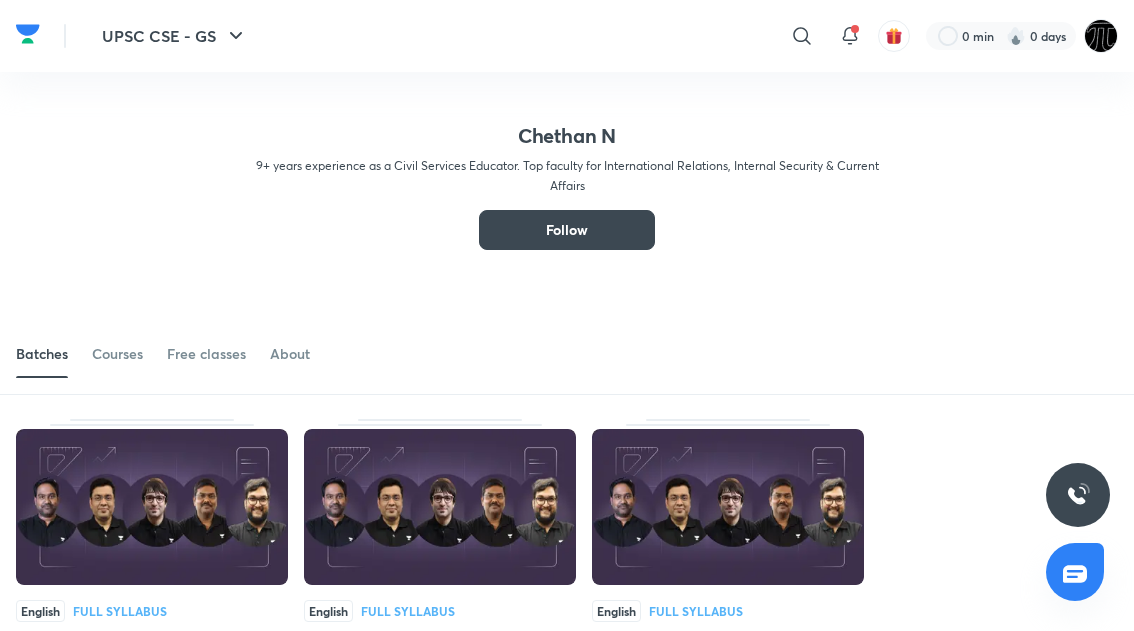 scroll, scrollTop: 905, scrollLeft: 0, axis: vertical 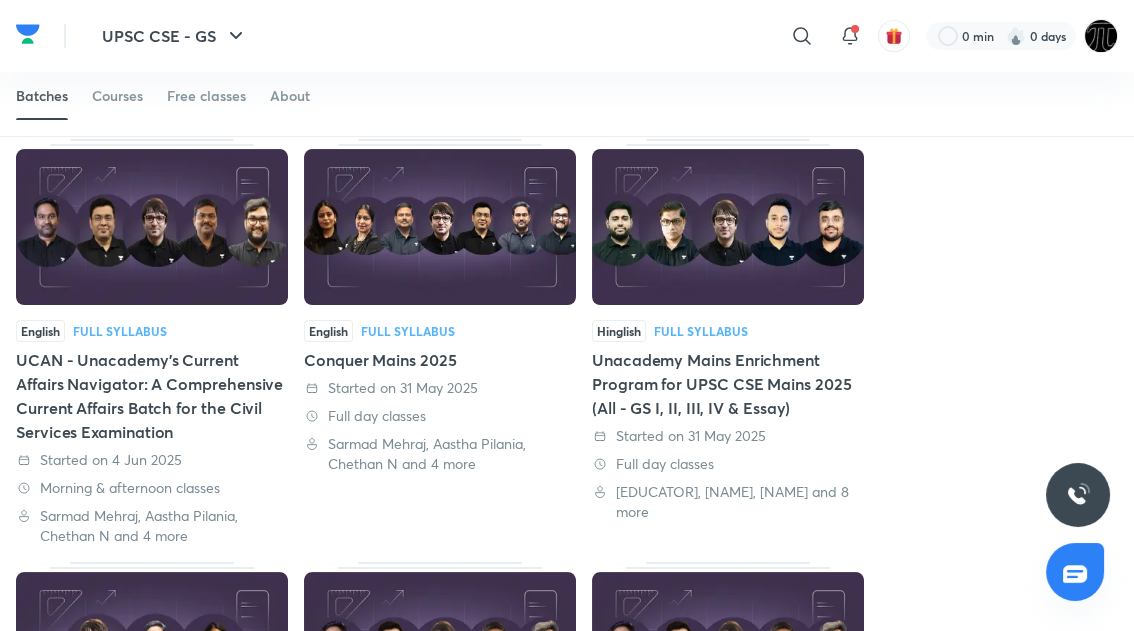 click on "View more" at bounding box center (561, 1014) 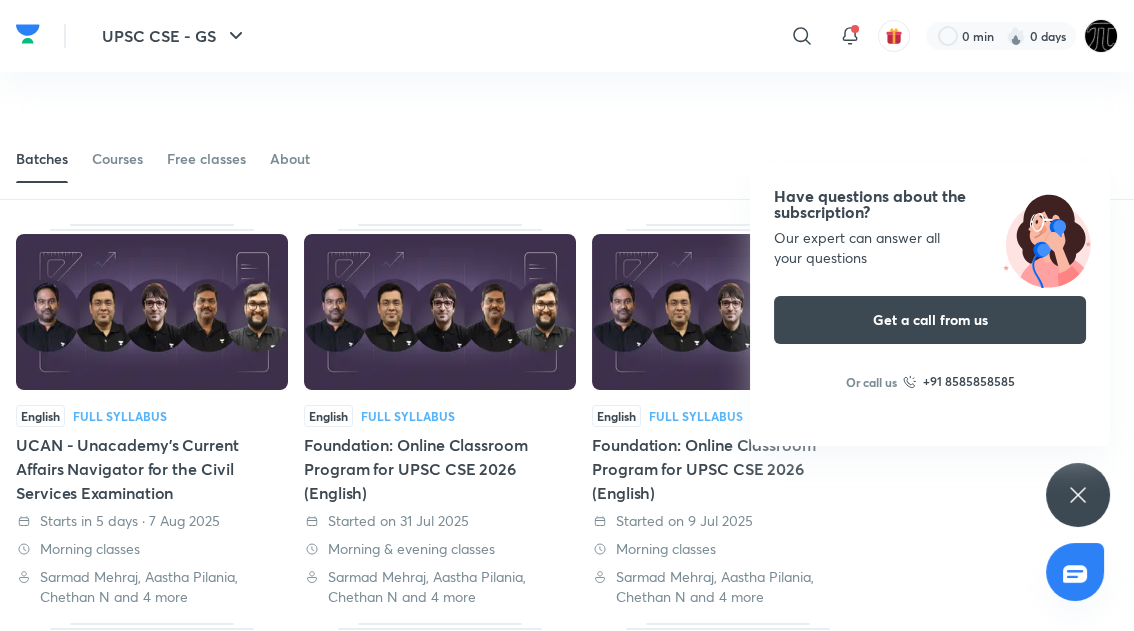 scroll, scrollTop: 0, scrollLeft: 0, axis: both 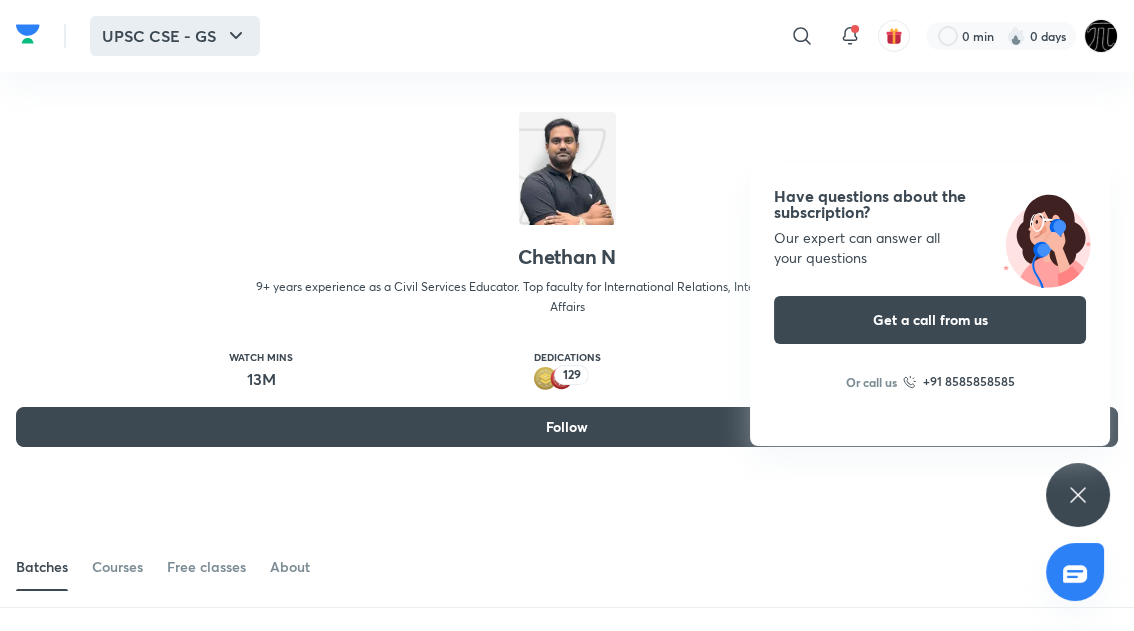 click on "UPSC CSE - GS" at bounding box center (175, 36) 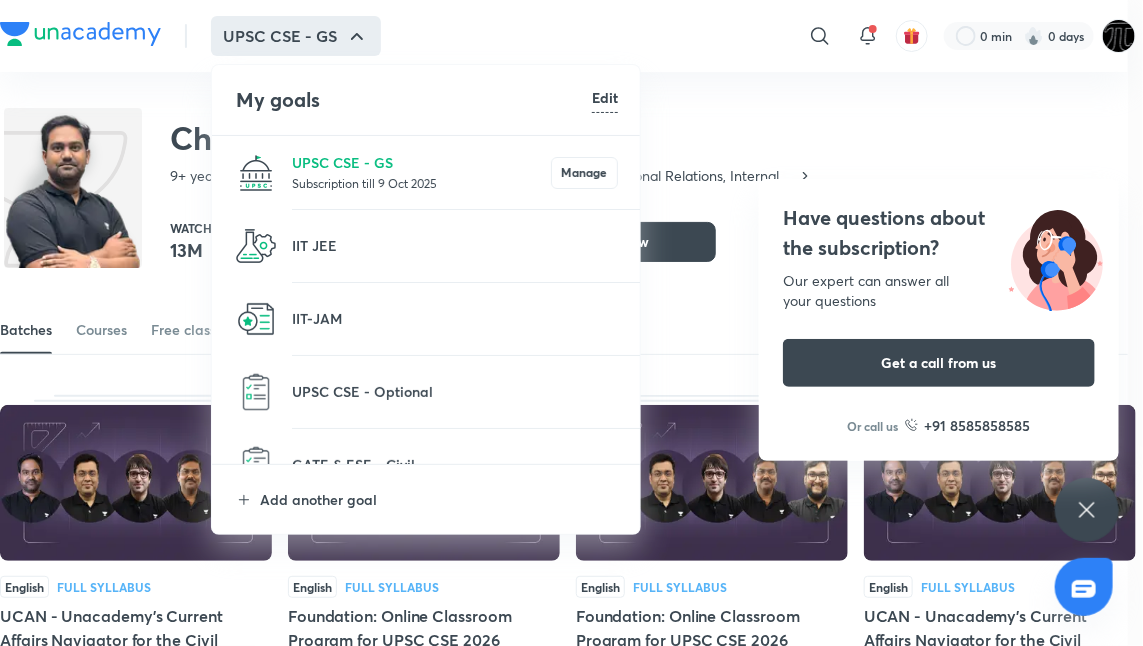 click on "Subscription till 9 Oct 2025" at bounding box center [421, 183] 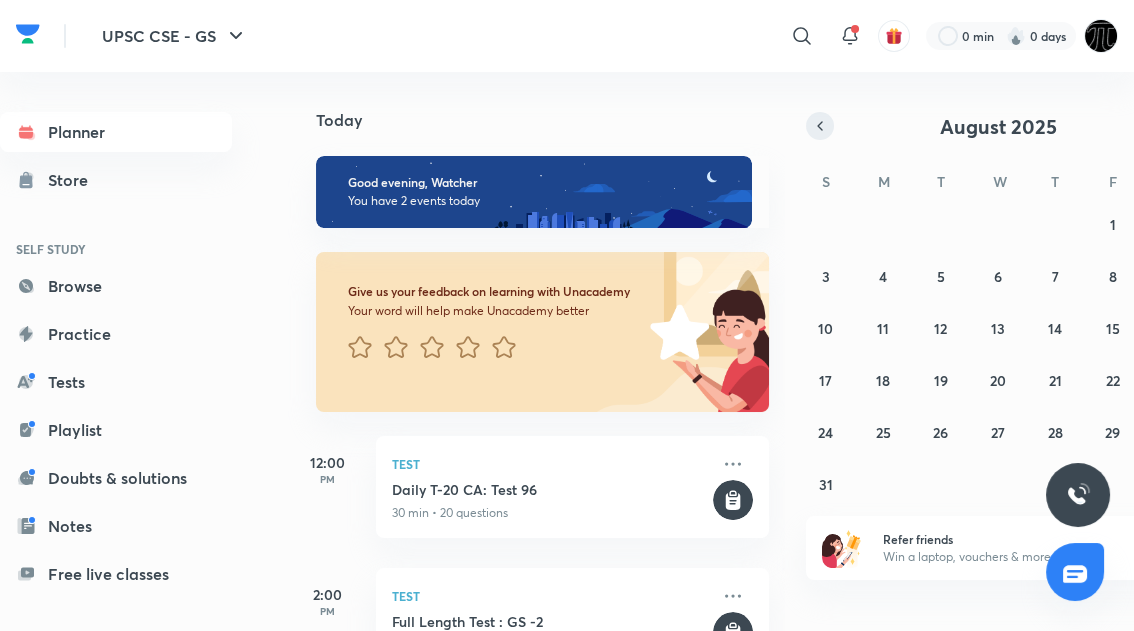 click 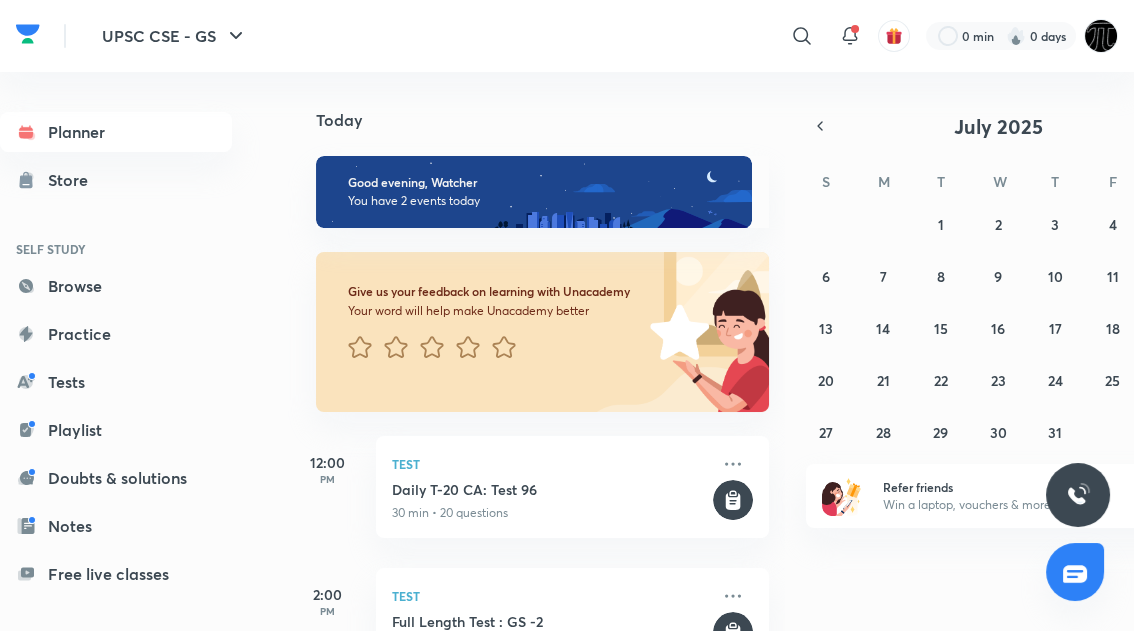scroll, scrollTop: 60, scrollLeft: 0, axis: vertical 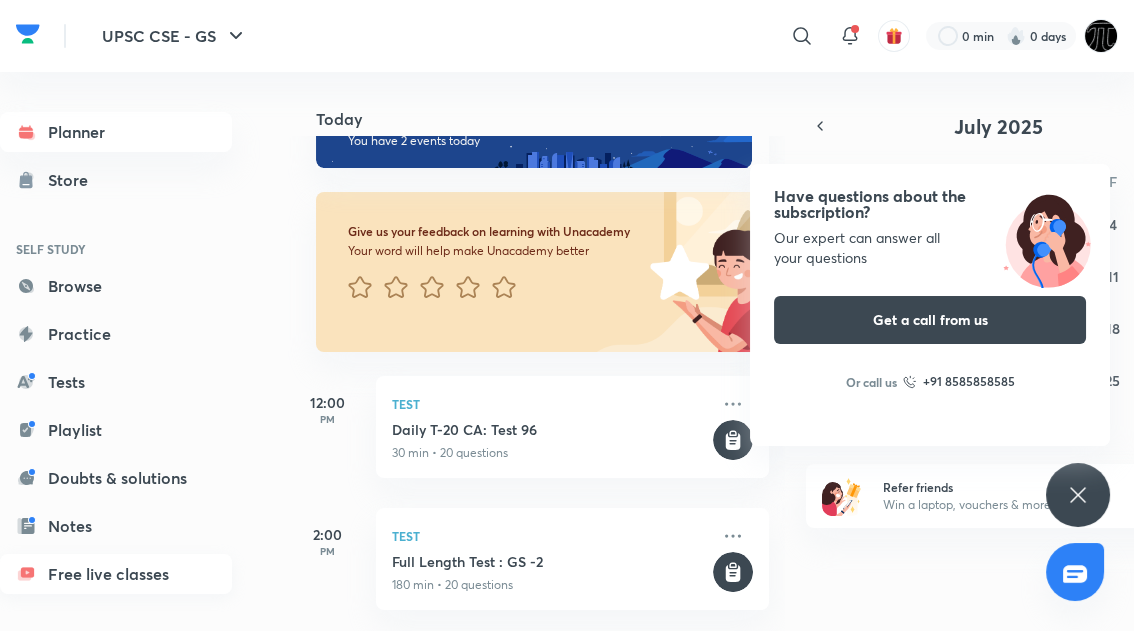 click on "Free live classes" at bounding box center [116, 574] 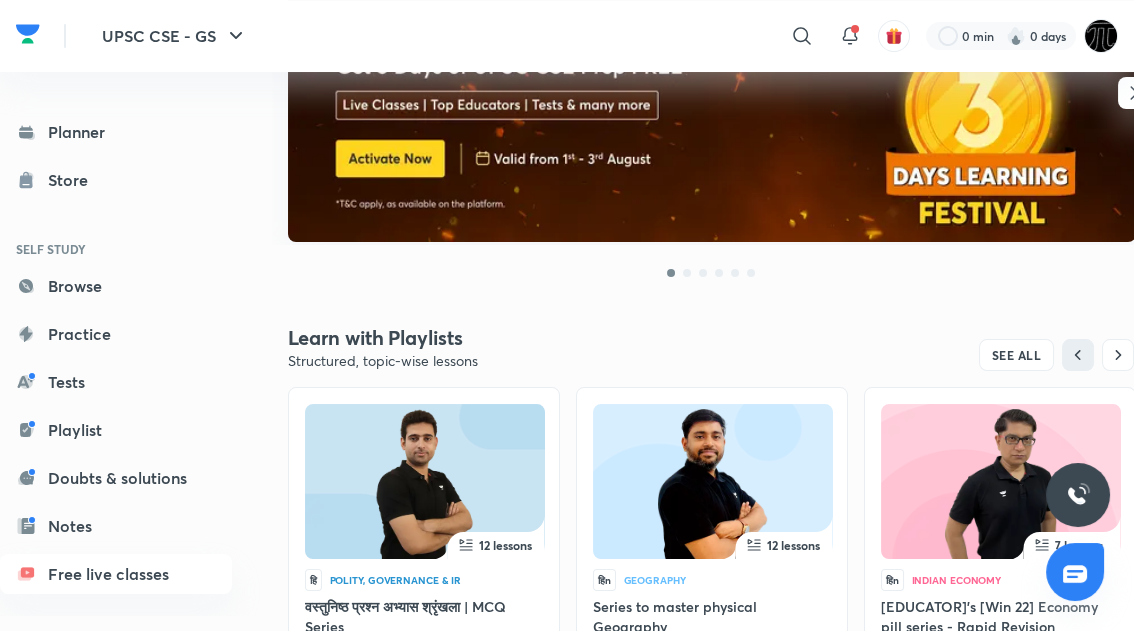scroll, scrollTop: 339, scrollLeft: 0, axis: vertical 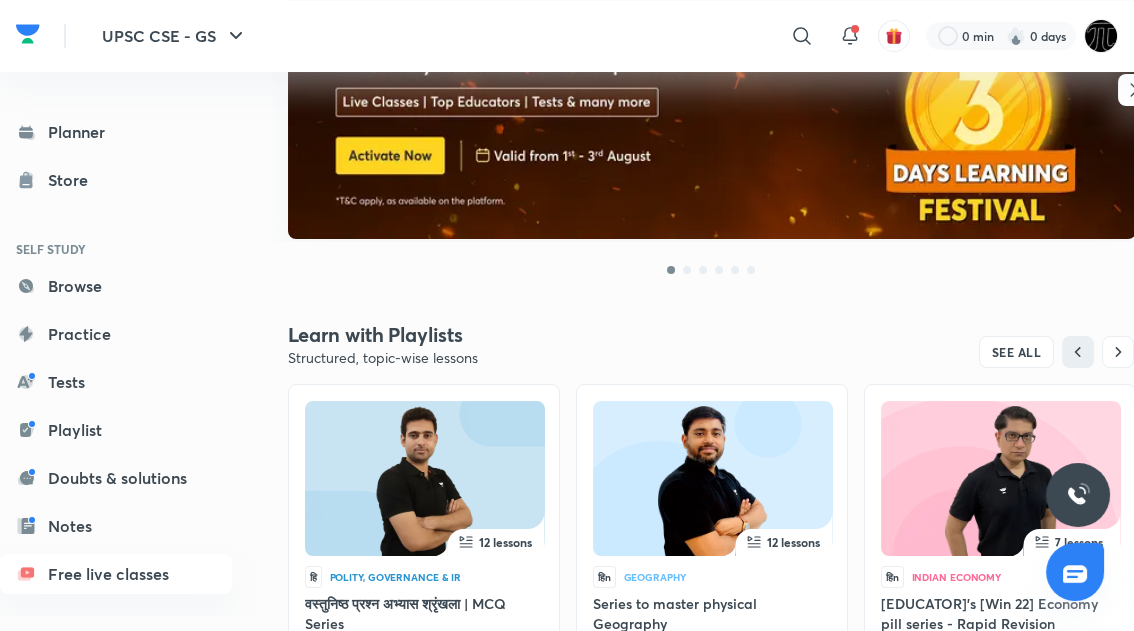 click on "12 lessons हि Polity, Governance & IR वस्तुनिष्ठ प्रश्न अभ्यास श्रृंखला | MCQ Series [EDUCATOR] 12 lessons हिn Geography Series to master physical Geography [EDUCATOR] 7 lessons हिn Indian Economy [EDUCATOR]’s [Win 22] Economy pill series - Rapid Revision [EDUCATOR]" at bounding box center [712, 556] 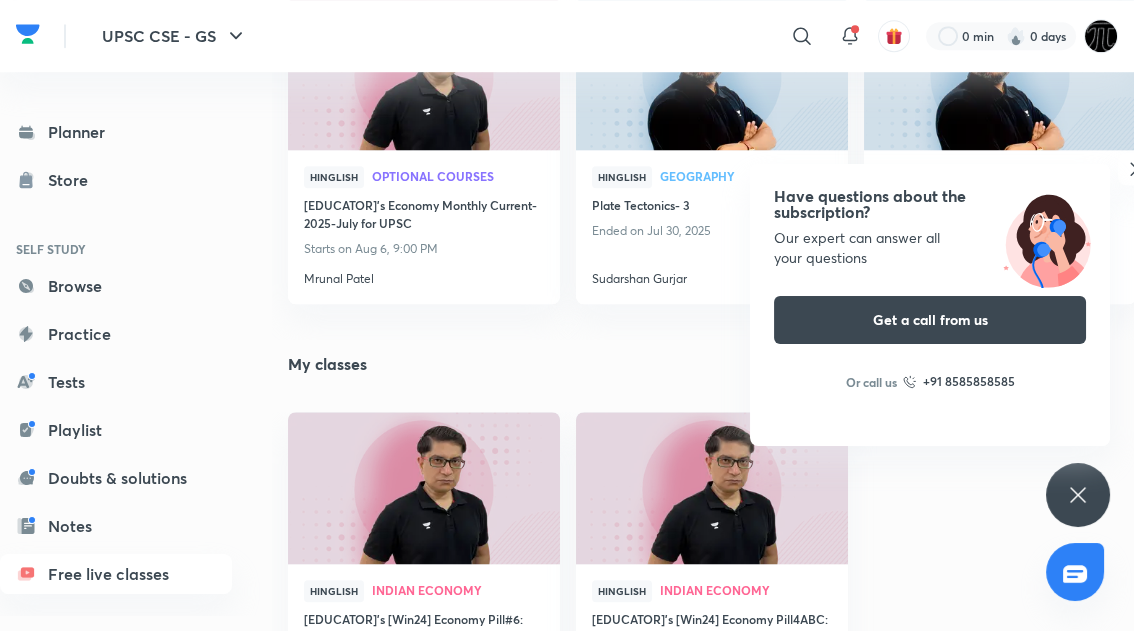 scroll, scrollTop: 3298, scrollLeft: 0, axis: vertical 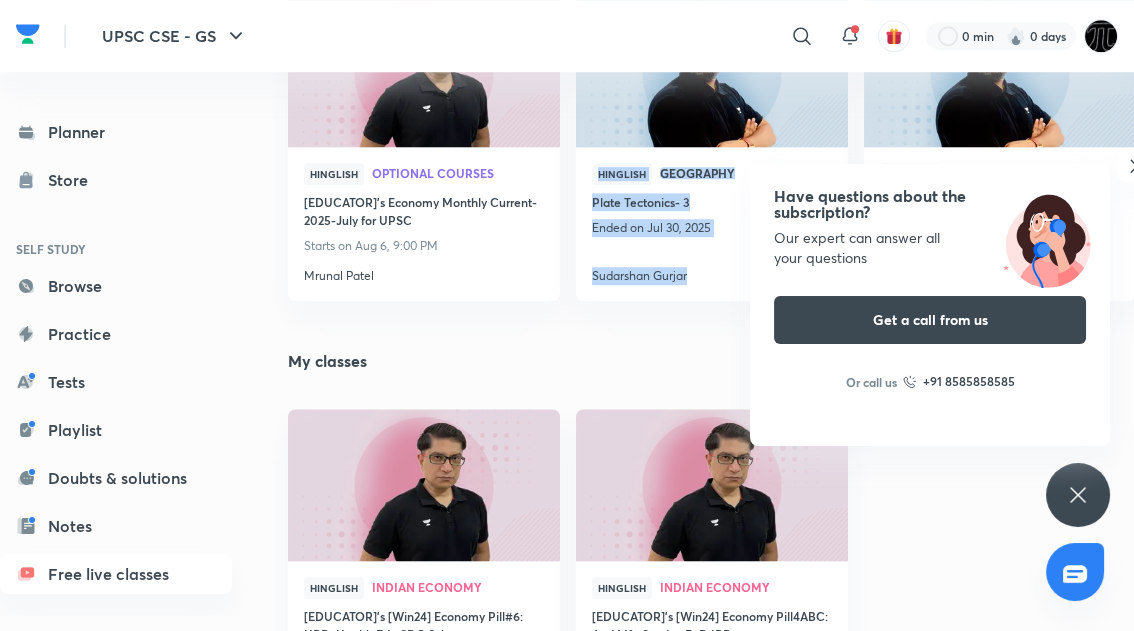 drag, startPoint x: 564, startPoint y: 435, endPoint x: 700, endPoint y: 433, distance: 136.01471 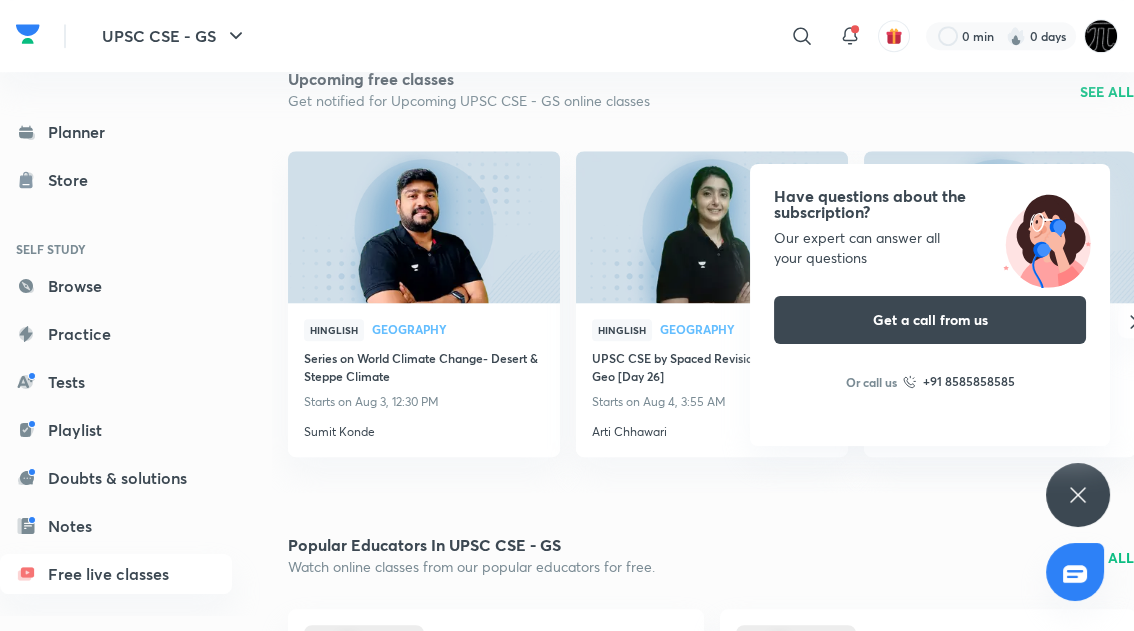scroll, scrollTop: 2158, scrollLeft: 0, axis: vertical 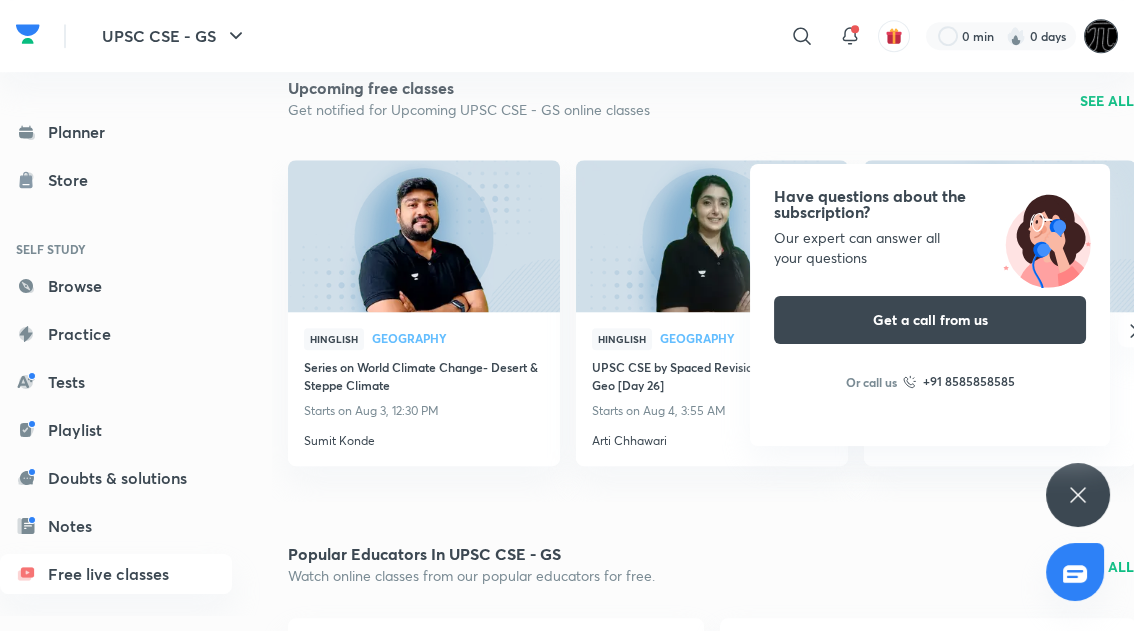 click at bounding box center (1101, 36) 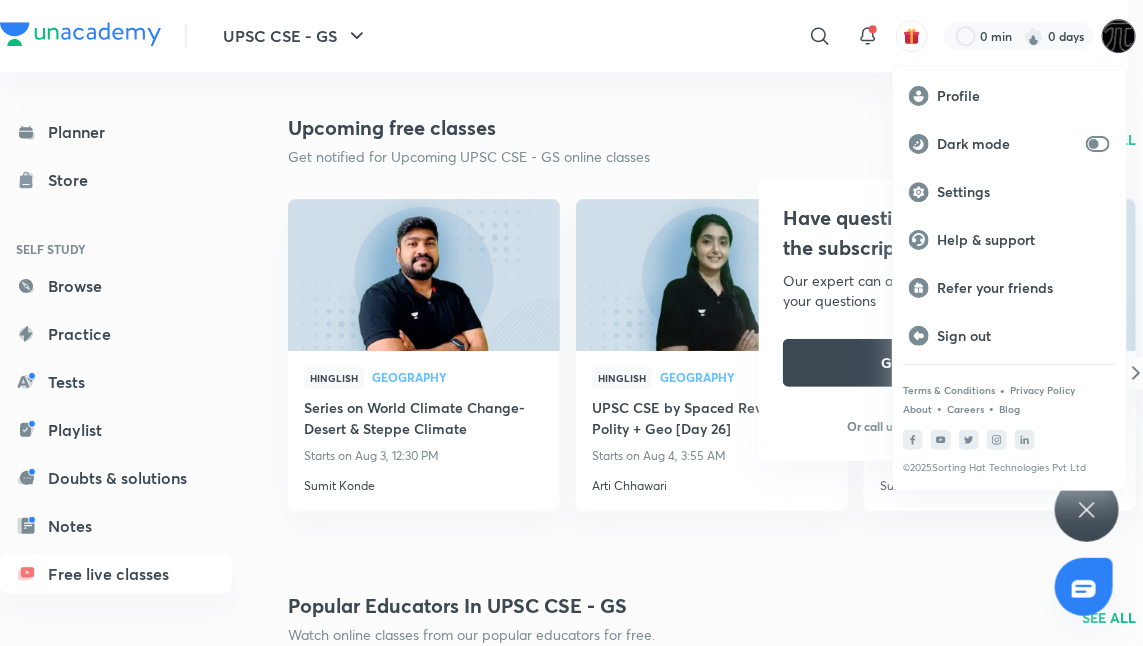 click at bounding box center (571, 323) 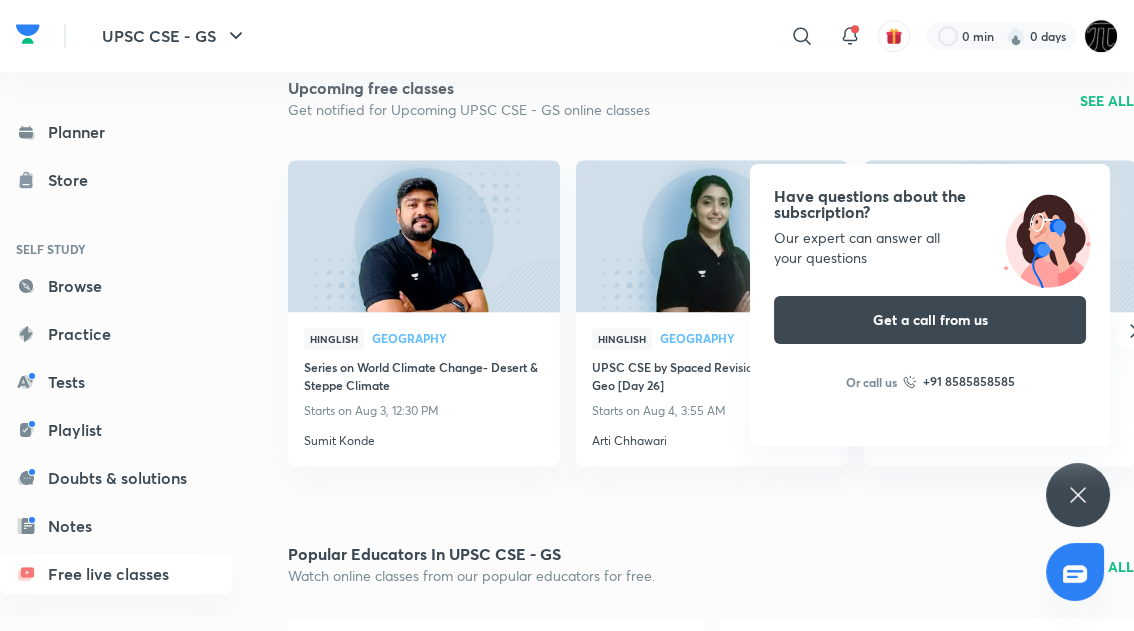 click on "Polity, Governance & IR वस्तुनिष्ठ प्रश्न अभ्यास श्रृंखला | MCQ Series [EDUCATOR] 12 lessons हिn Geography Series to master physical Geography  [EDUCATOR] 7 lessons हिn Indian Economy [EDUCATOR]’s [Win 22] Economy pill series - Rapid Revision [EDUCATOR] 10 lessons हि Geography Comprehensive world map practice for UPSC Prelims [EDUCATOR] 9 lessons हि NCERT Summary NCERT History through timeline for UPSC 2023 [EDUCATOR] 13 lessons हिn Indian Economy [EDUCATOR]'s [Win21] Economy series for UPSC CSE Preparation [EDUCATOR]" at bounding box center [711, 152] 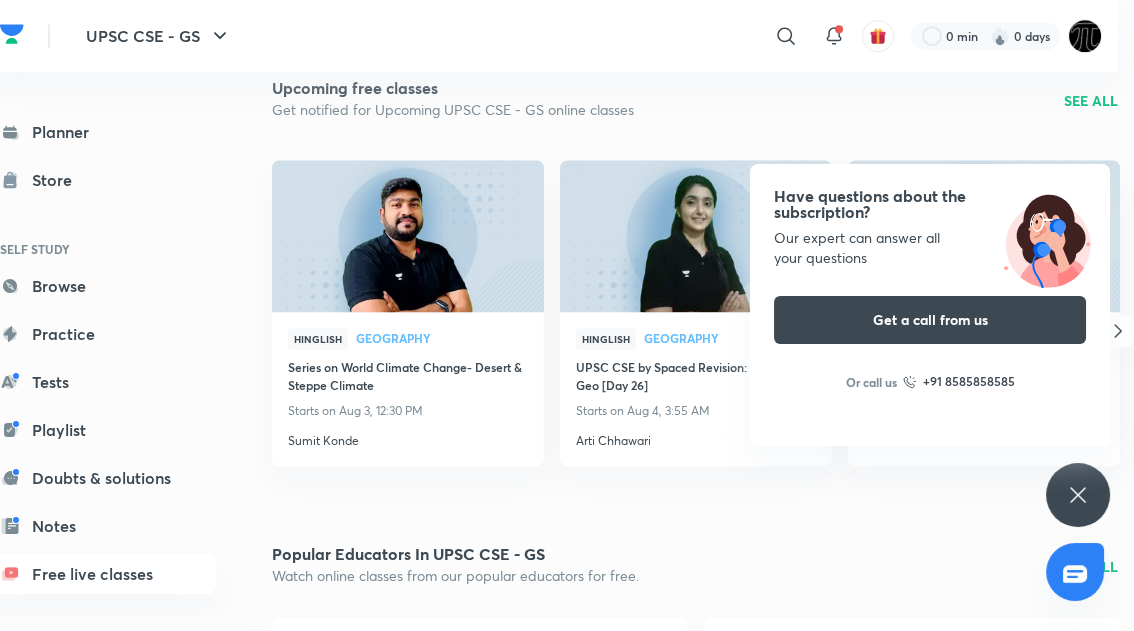scroll, scrollTop: 2158, scrollLeft: 39, axis: both 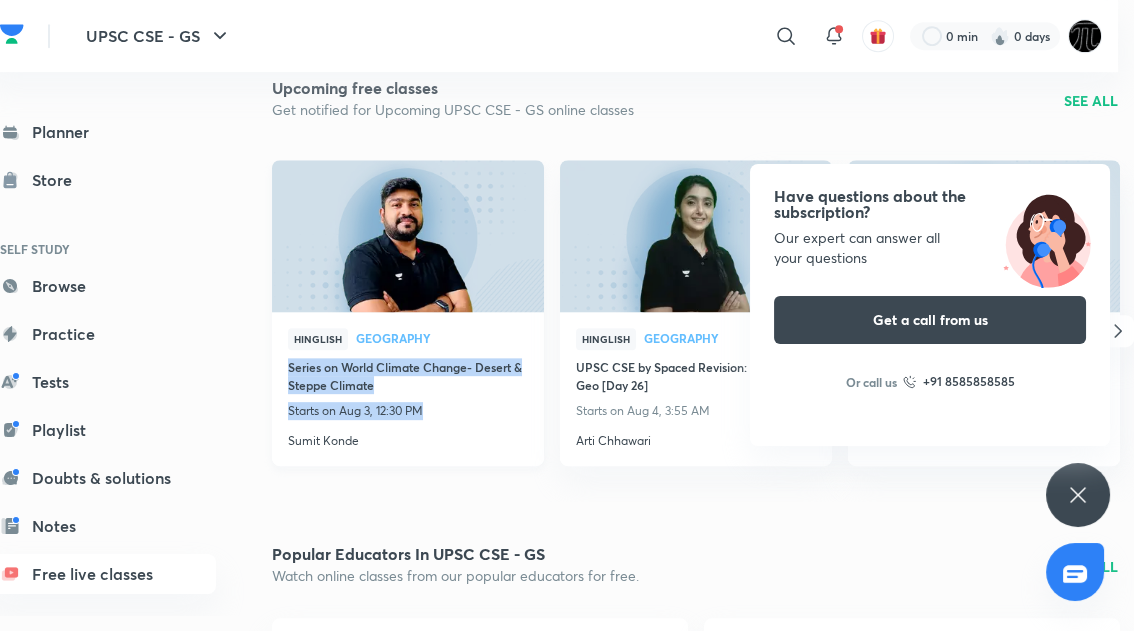 drag, startPoint x: 489, startPoint y: 459, endPoint x: 439, endPoint y: 374, distance: 98.61542 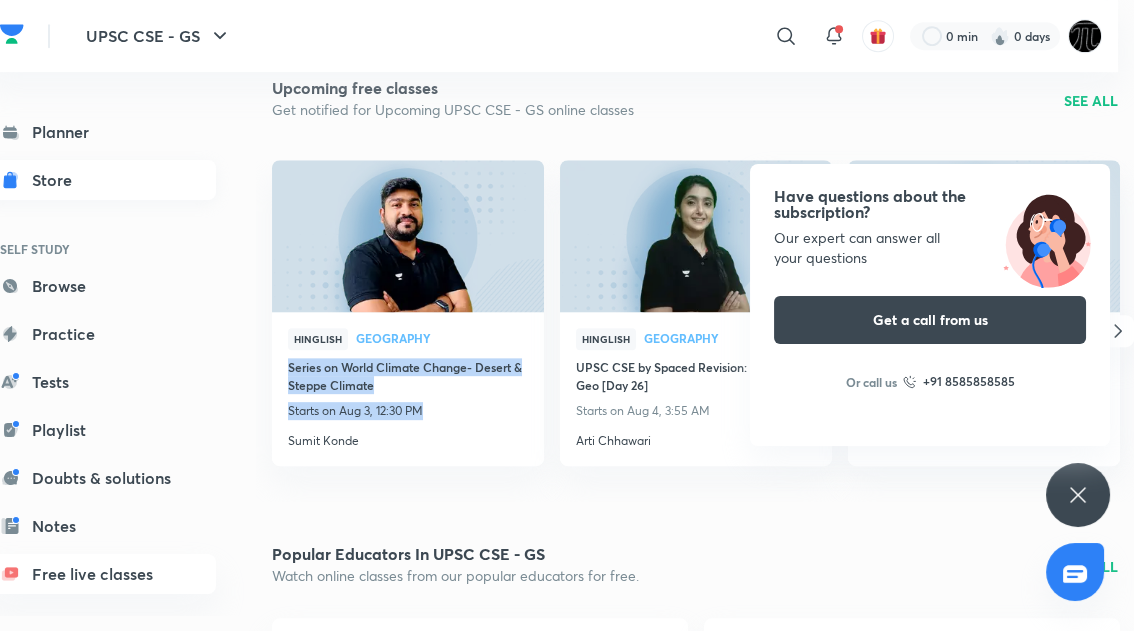 scroll, scrollTop: 0, scrollLeft: 0, axis: both 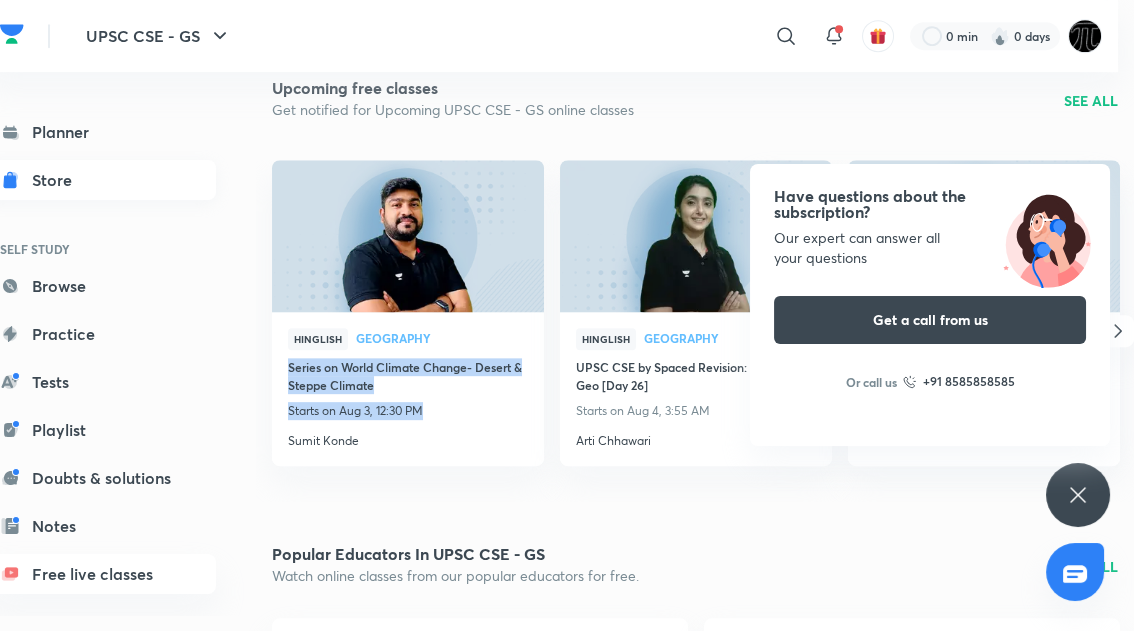 click on "Store" at bounding box center [58, 180] 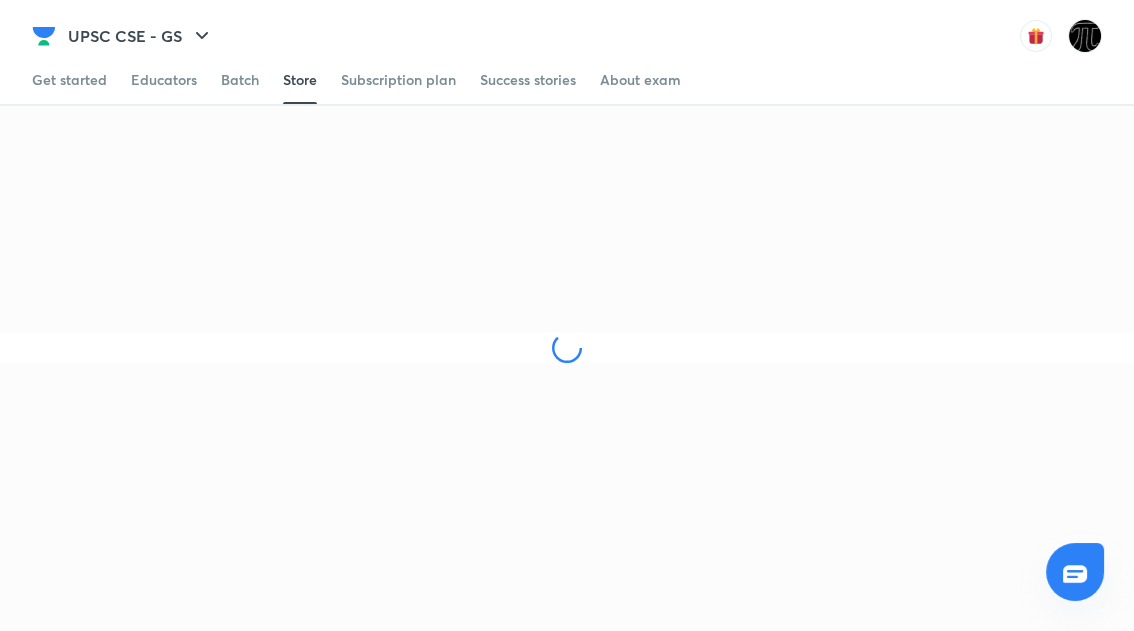 scroll, scrollTop: 0, scrollLeft: 0, axis: both 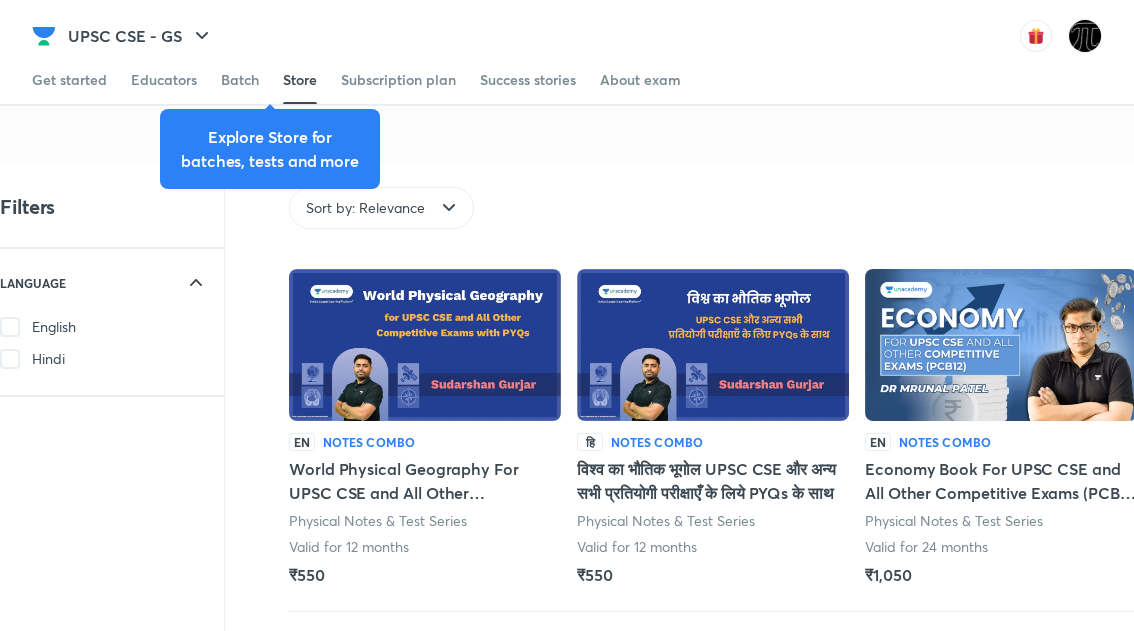 click on "Explore Store for batches, tests and more" at bounding box center (270, 149) 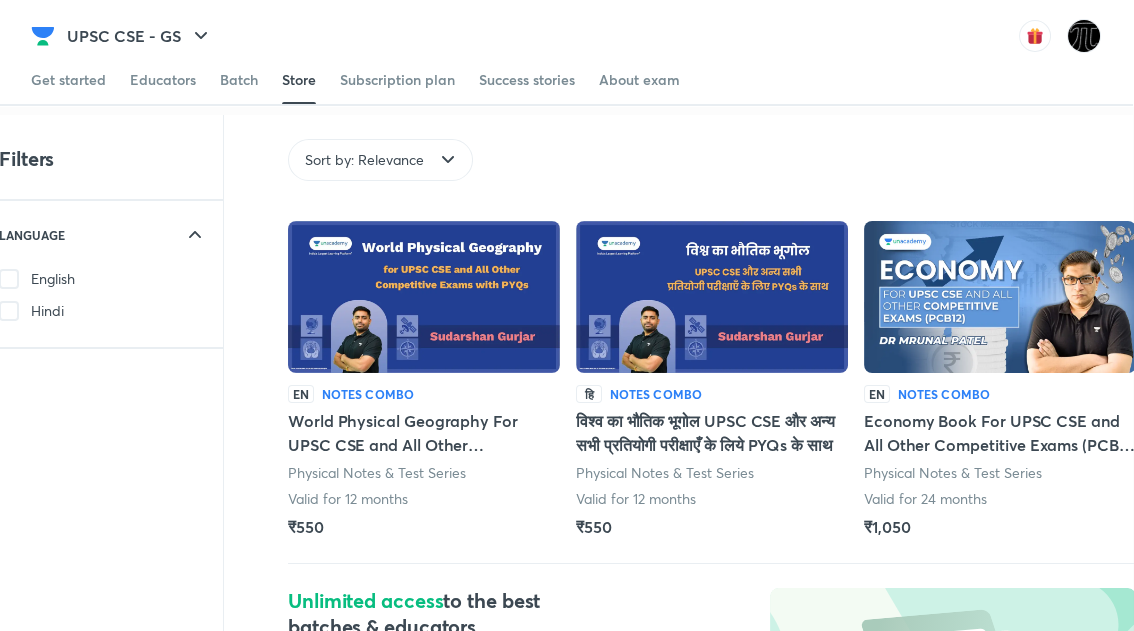 scroll, scrollTop: 48, scrollLeft: 0, axis: vertical 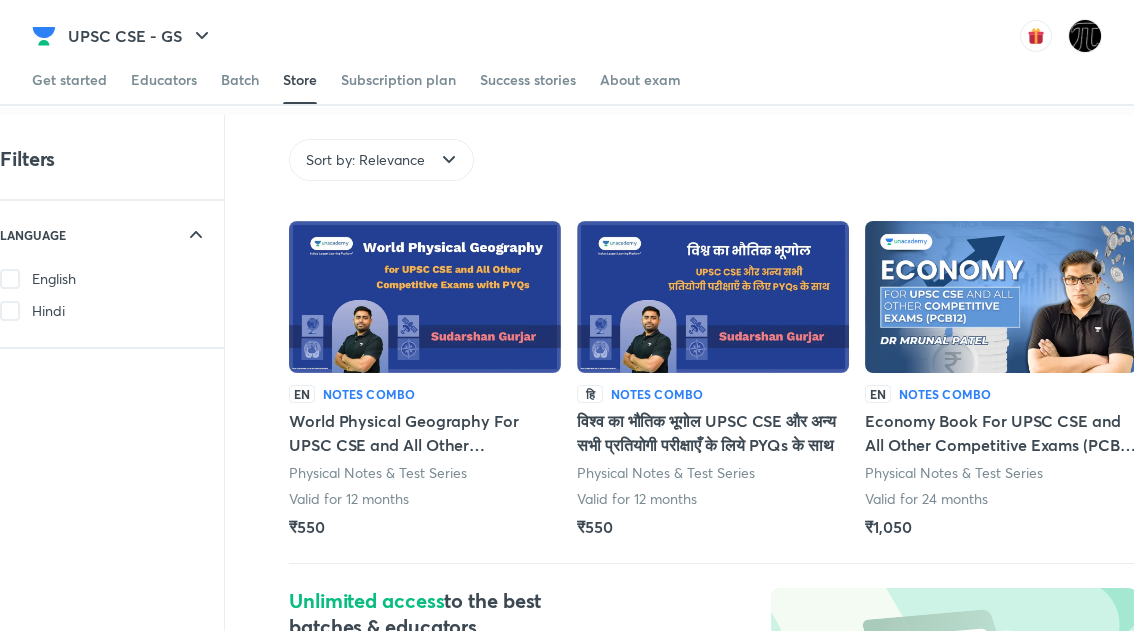 click on "Subscription plan" at bounding box center [0, 0] 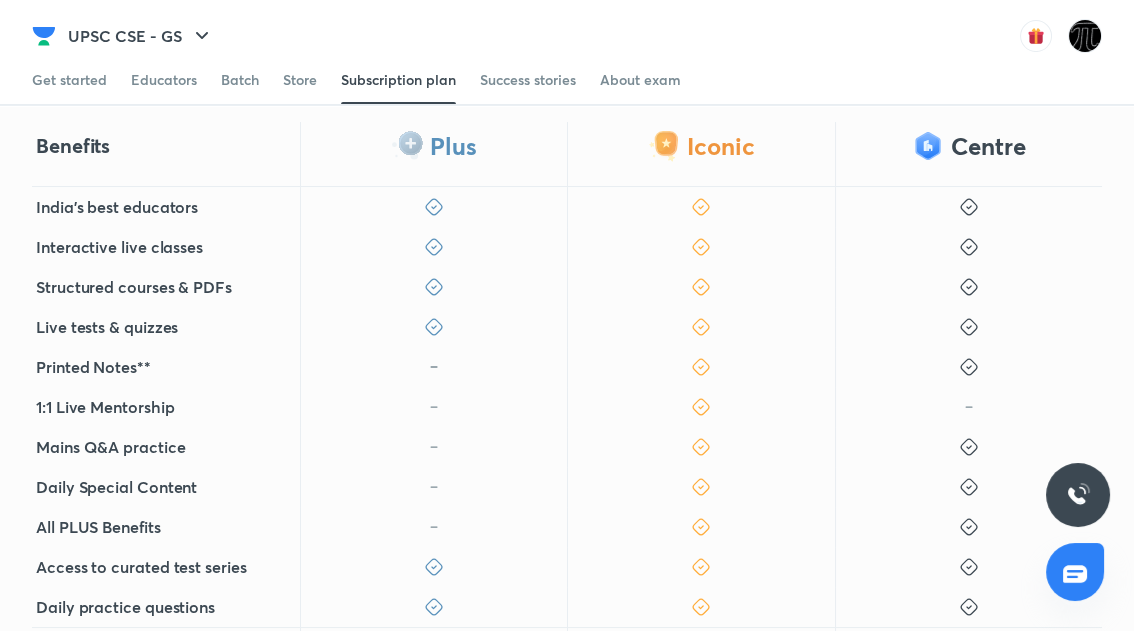 scroll, scrollTop: 499, scrollLeft: 0, axis: vertical 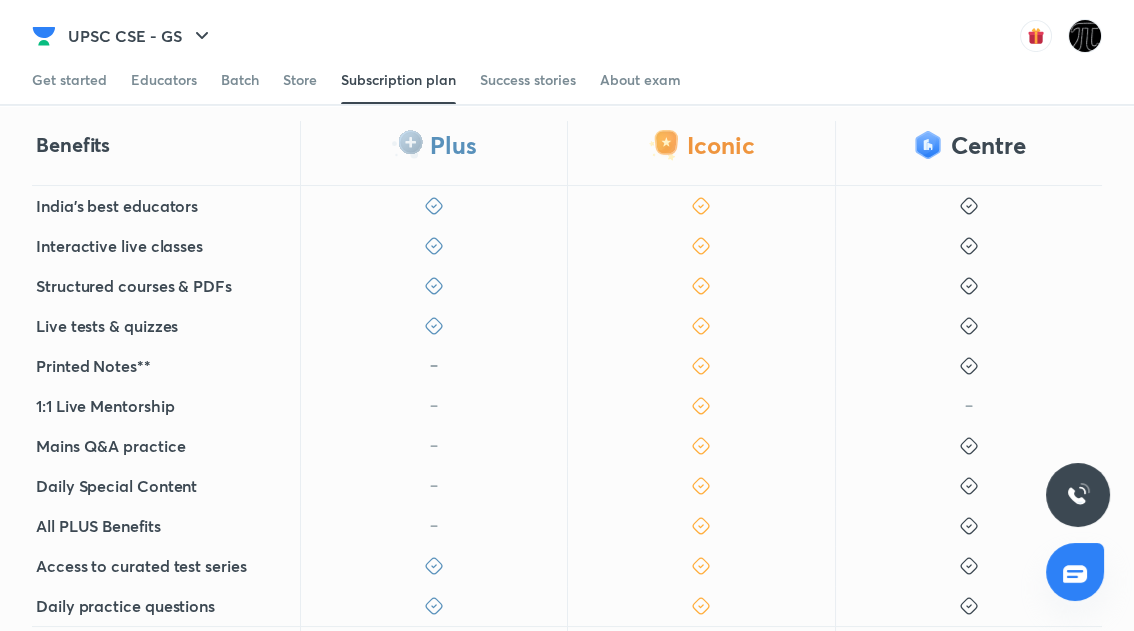 click on "India's best educators" at bounding box center (117, 206) 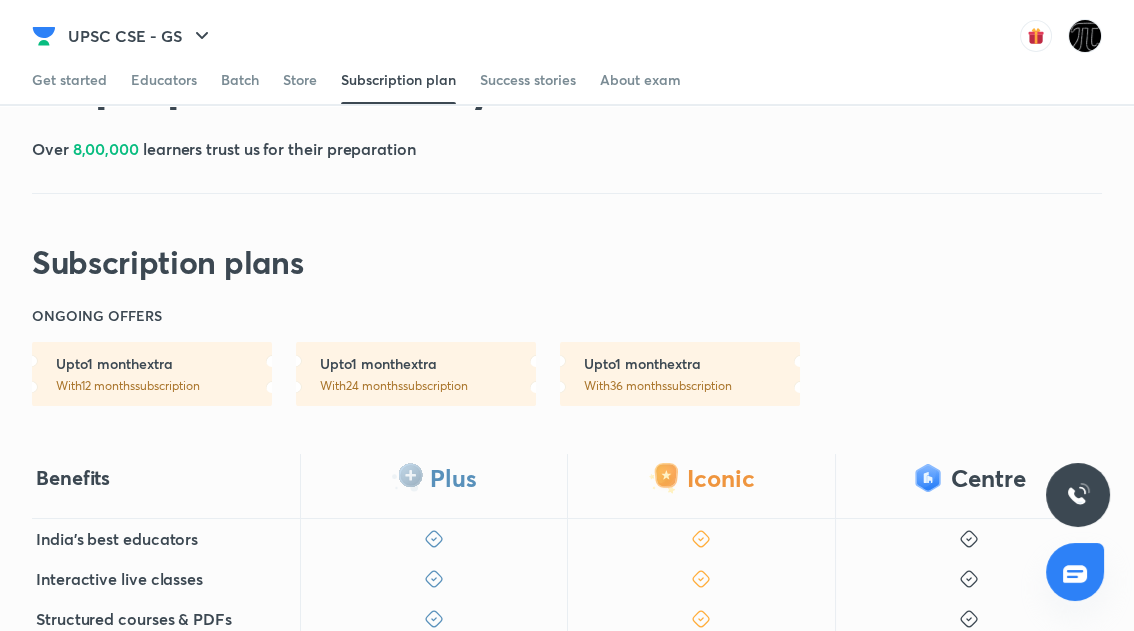 scroll, scrollTop: 0, scrollLeft: 0, axis: both 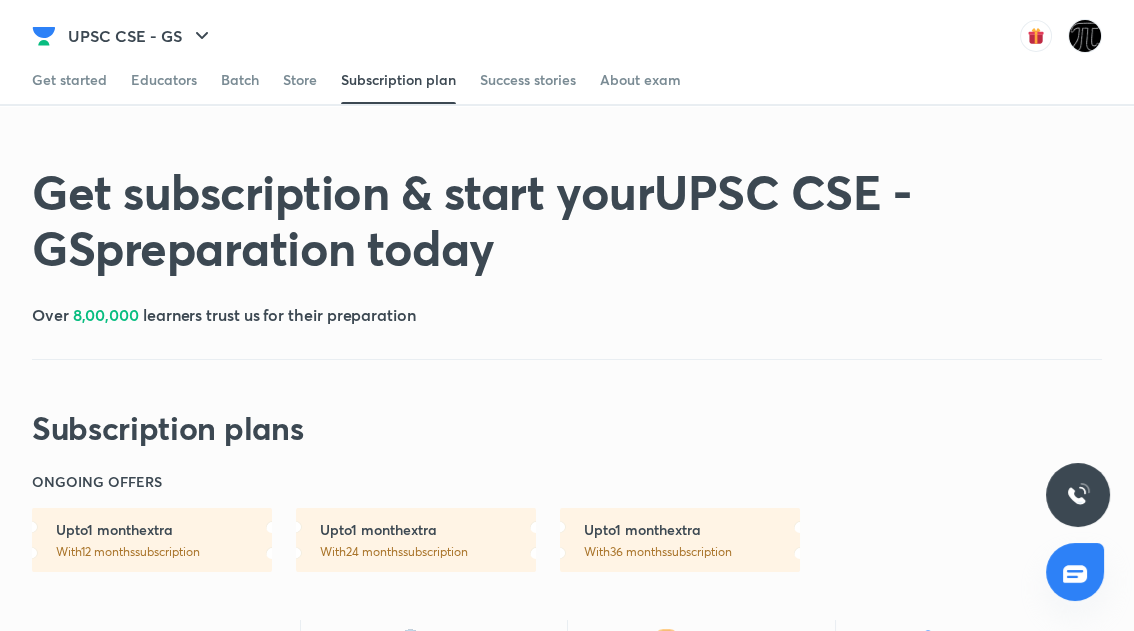 click on "Get started" at bounding box center [0, 0] 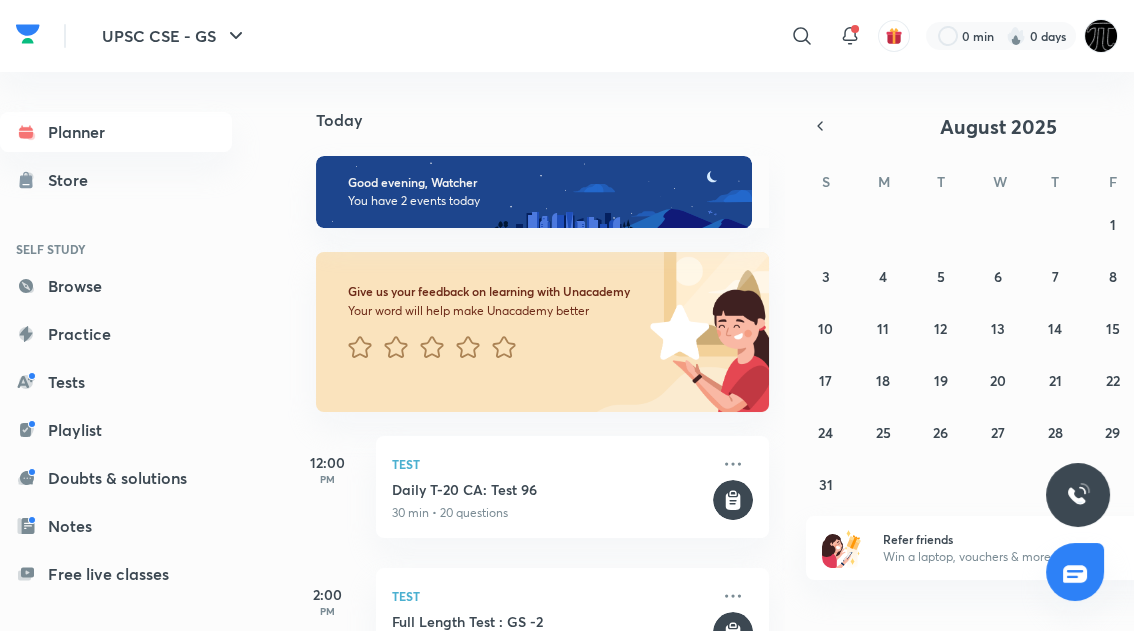 click on "Good evening, Watcher" at bounding box center (543, 182) 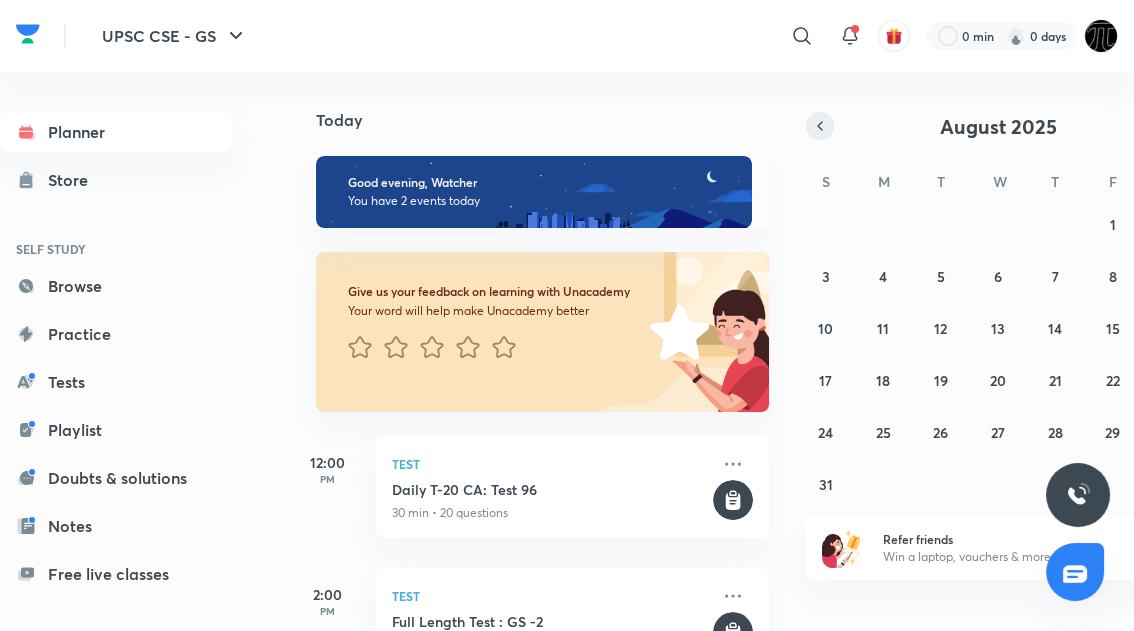 click 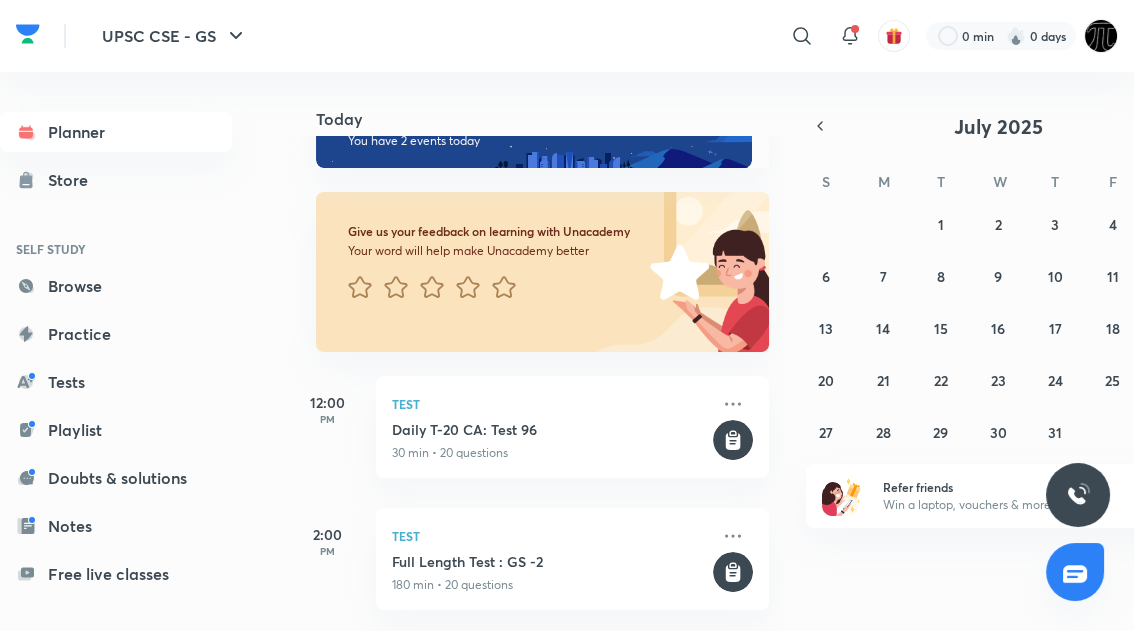 scroll, scrollTop: 60, scrollLeft: 0, axis: vertical 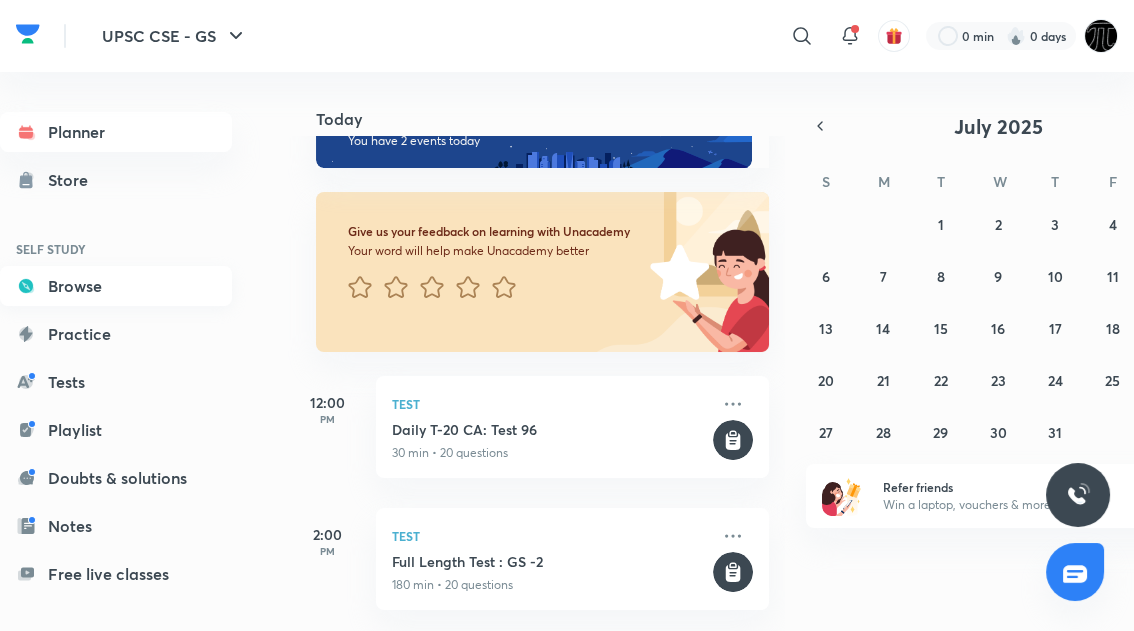 click on "Browse" at bounding box center (116, 286) 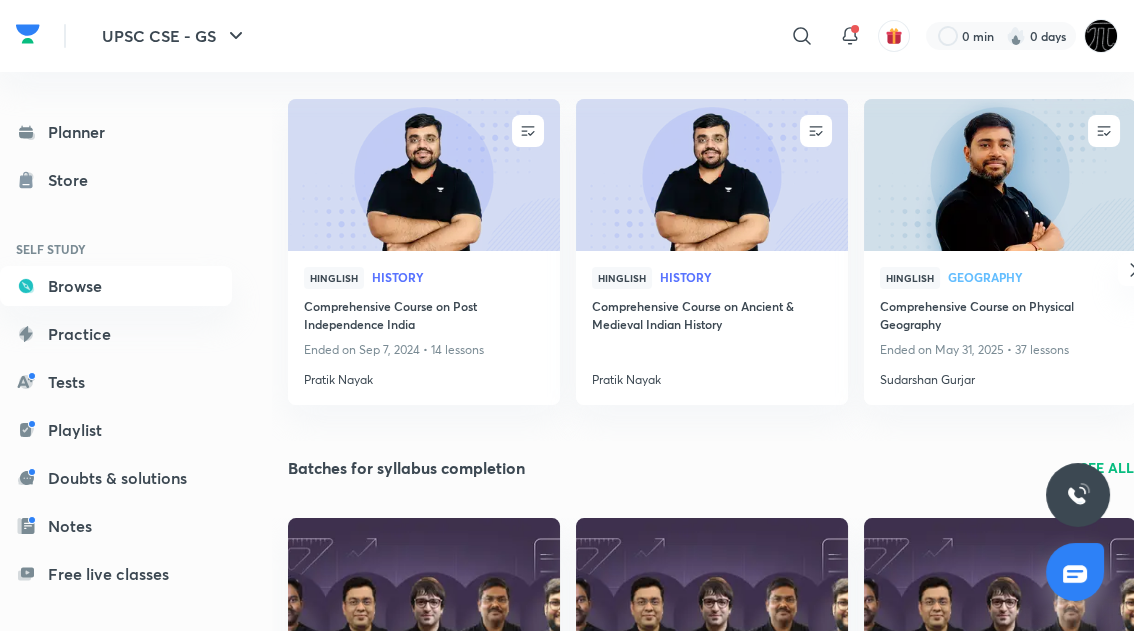scroll, scrollTop: 0, scrollLeft: 0, axis: both 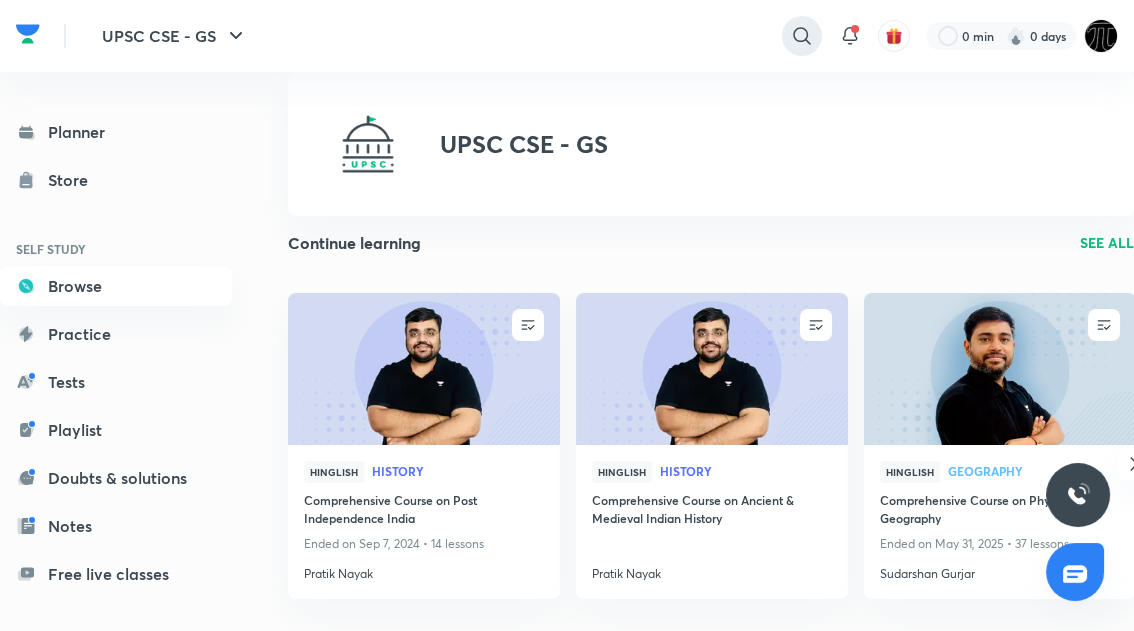 click 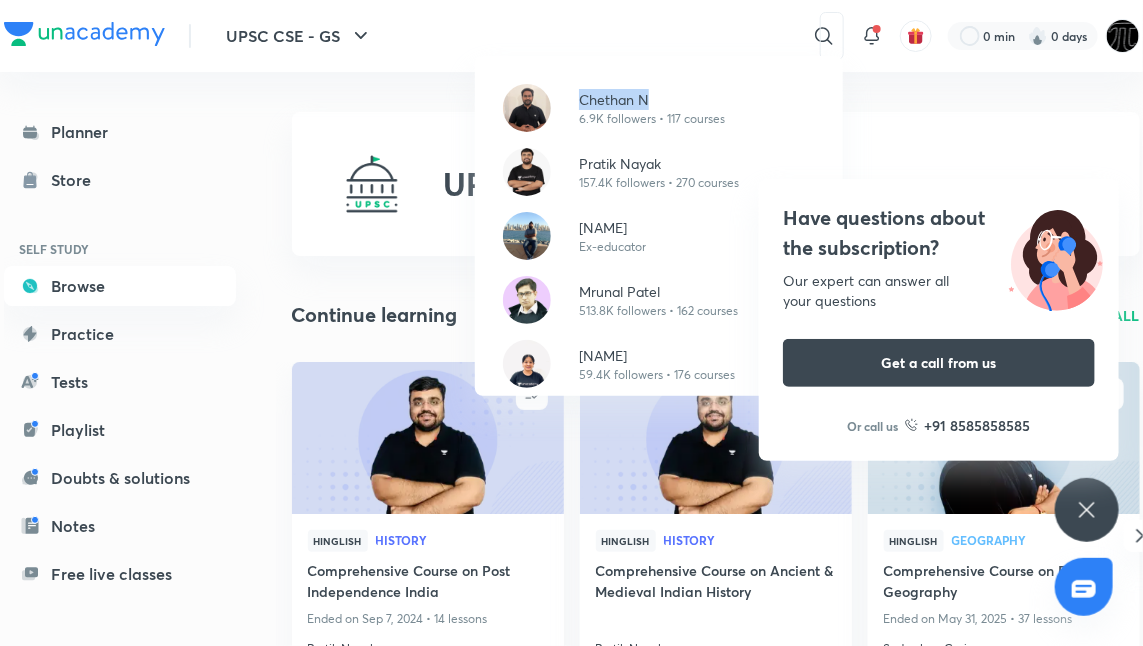 drag, startPoint x: 813, startPoint y: 29, endPoint x: 225, endPoint y: 223, distance: 619.1769 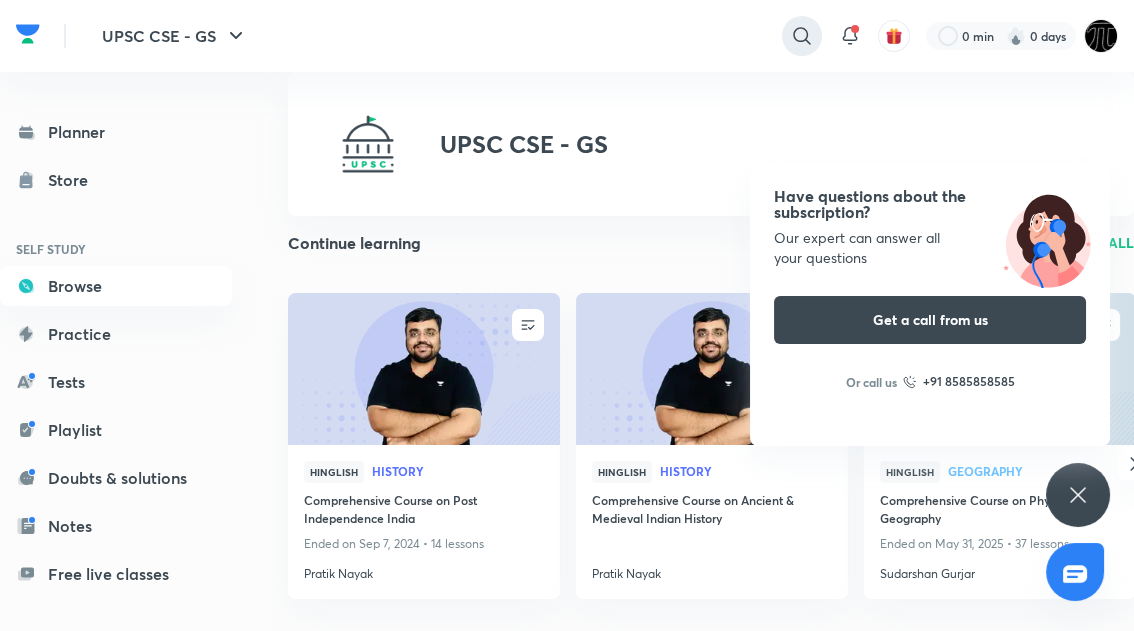 click 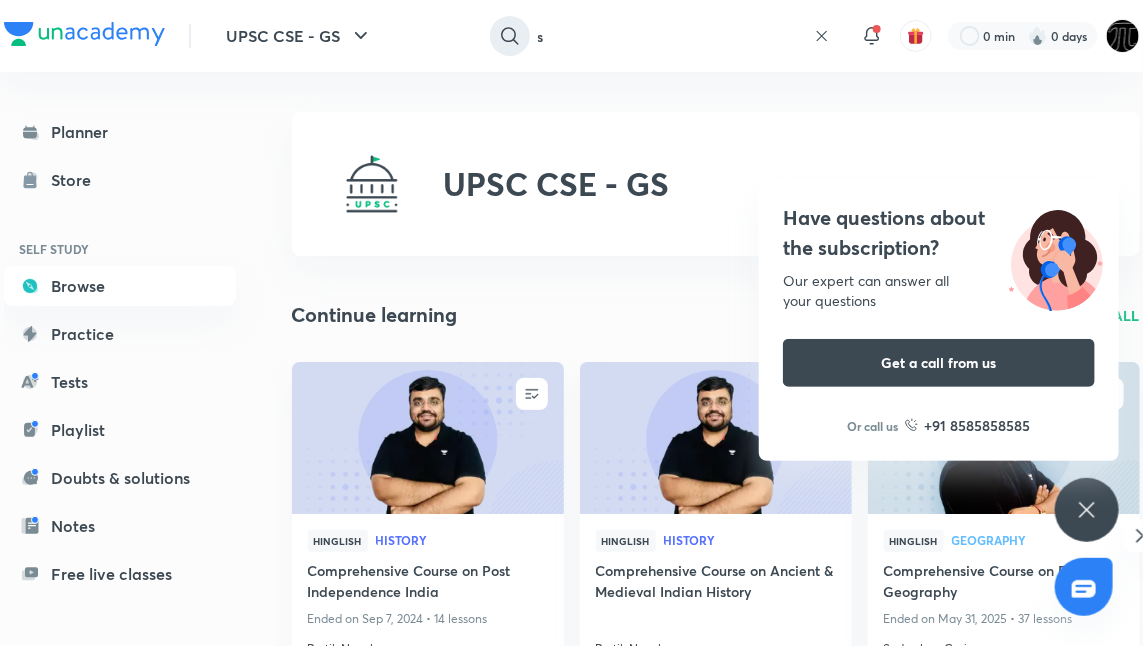 type on "s" 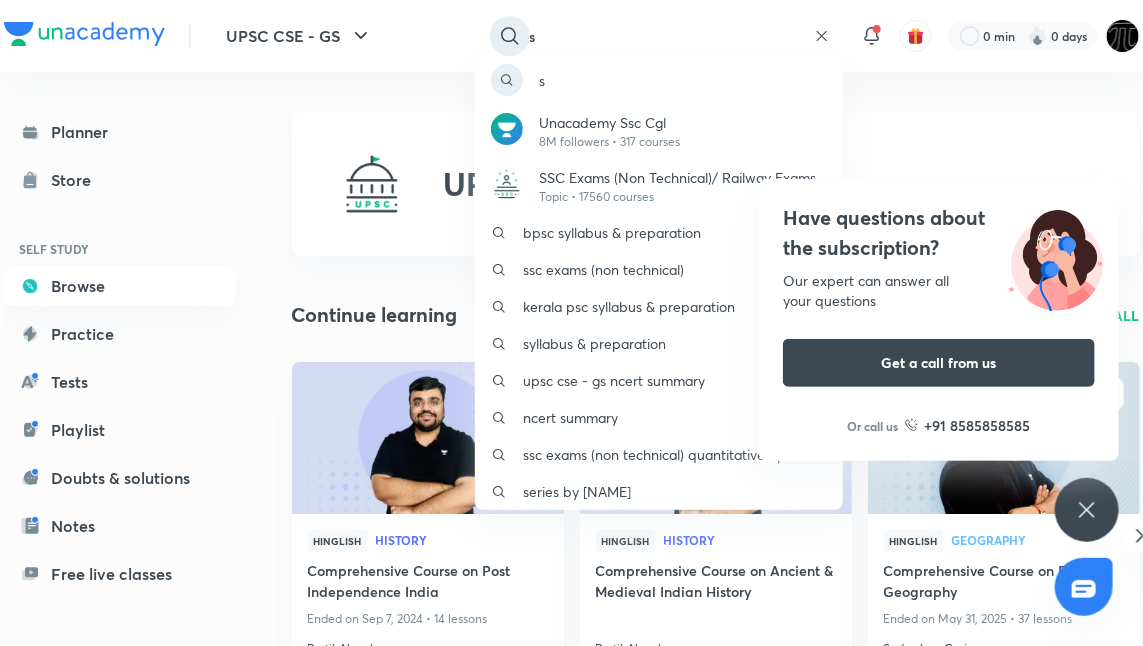 click on "s Unacademy Ssc Cgl 8M followers • 317 courses SSC Exams (Non Technical)/ Railway Exams Topic • 17560 courses bpsc syllabus & preparation ssc exams (non technical) kerala psc syllabus & preparation syllabus & preparation upsc cse - gs ncert summary ncert summary ssc exams (non technical) quantitative aptitude series by [NAME]" at bounding box center (571, 323) 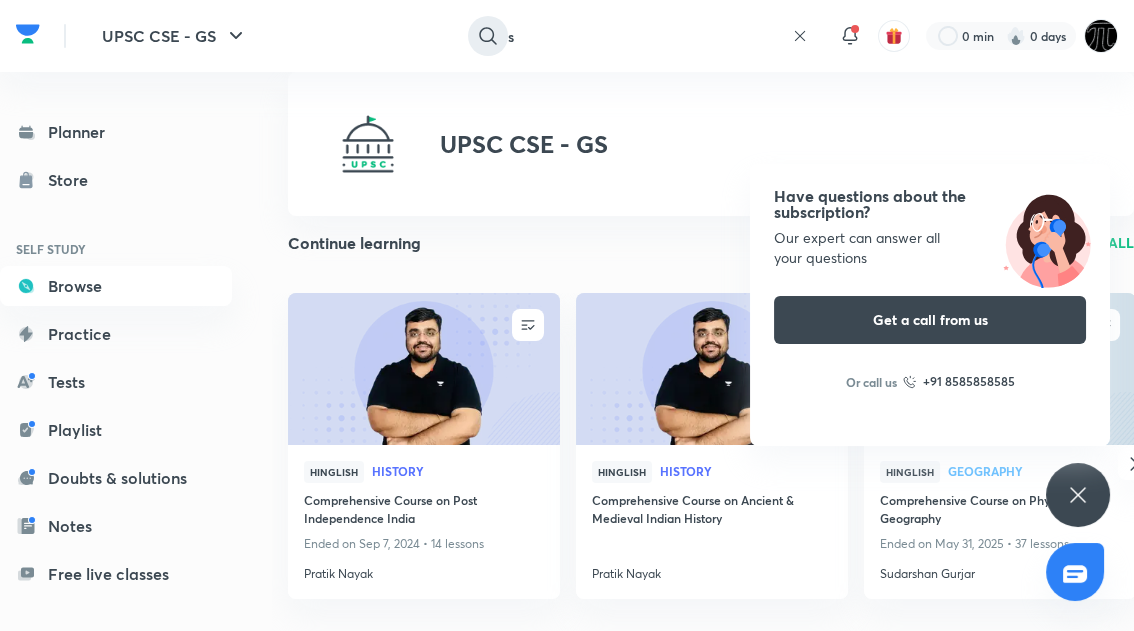click 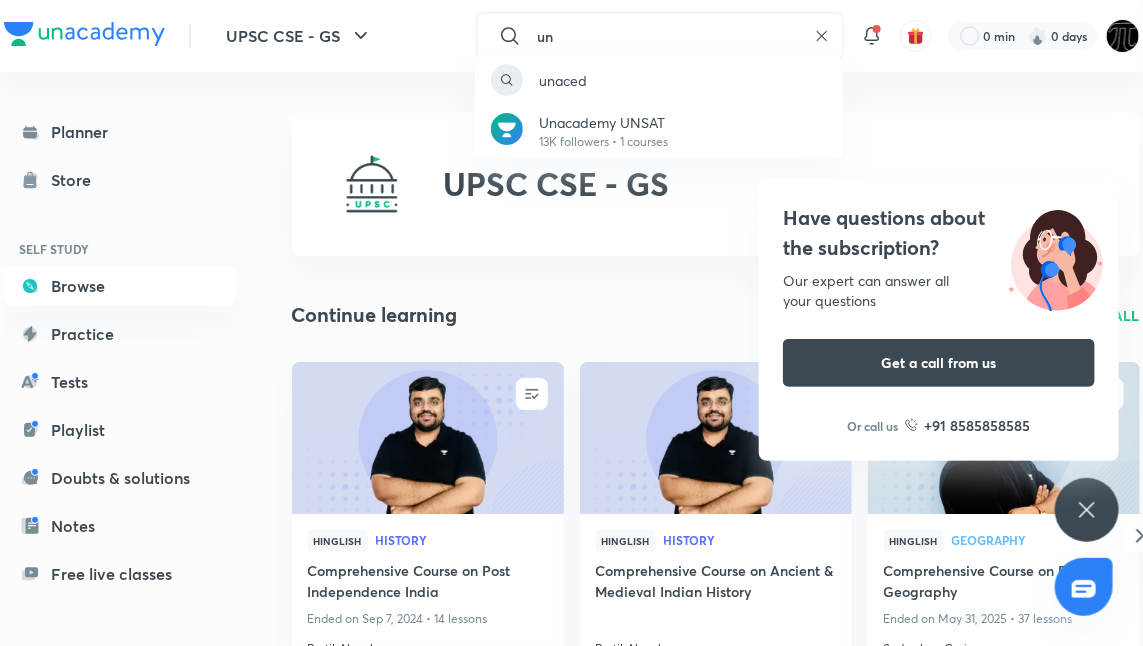 type on "u" 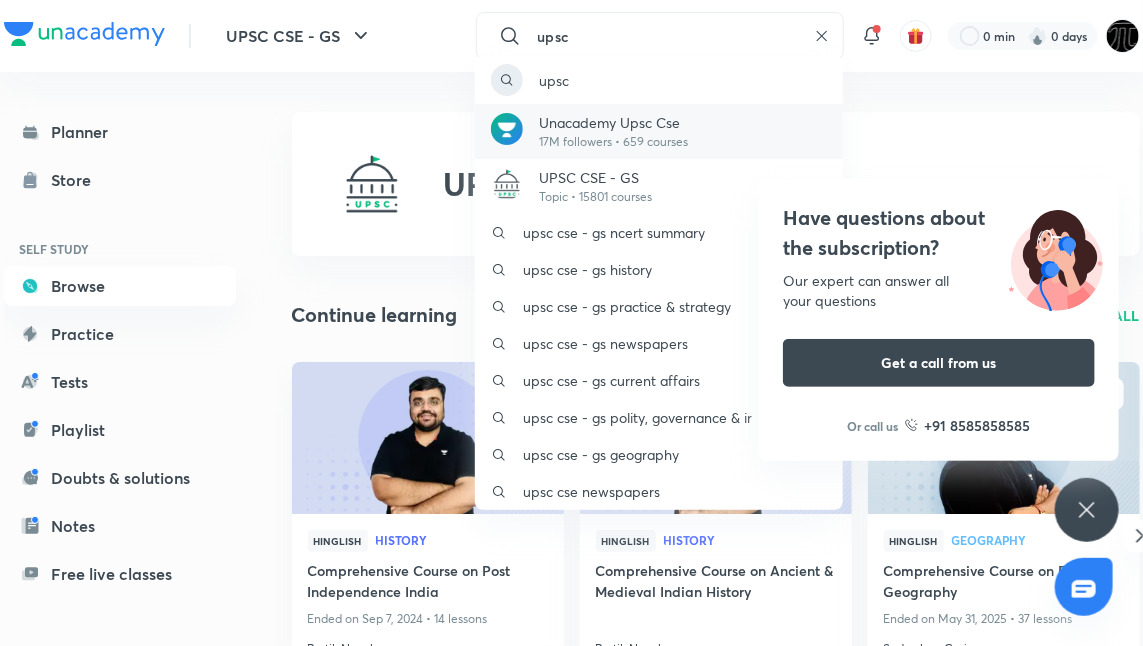 type on "upsc" 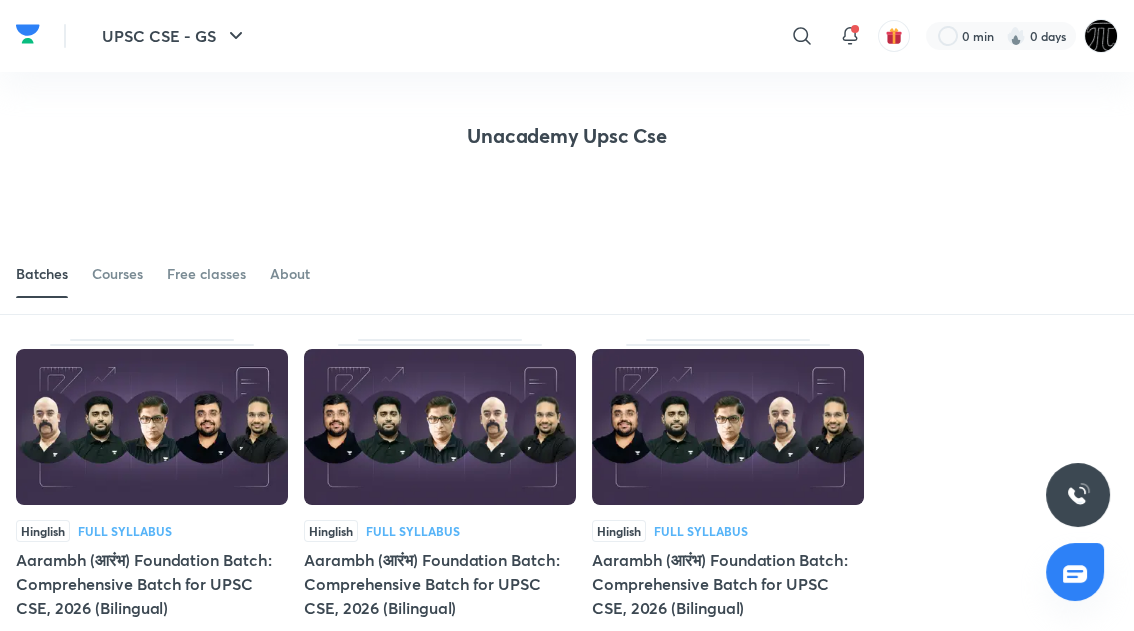 scroll, scrollTop: 88, scrollLeft: 0, axis: vertical 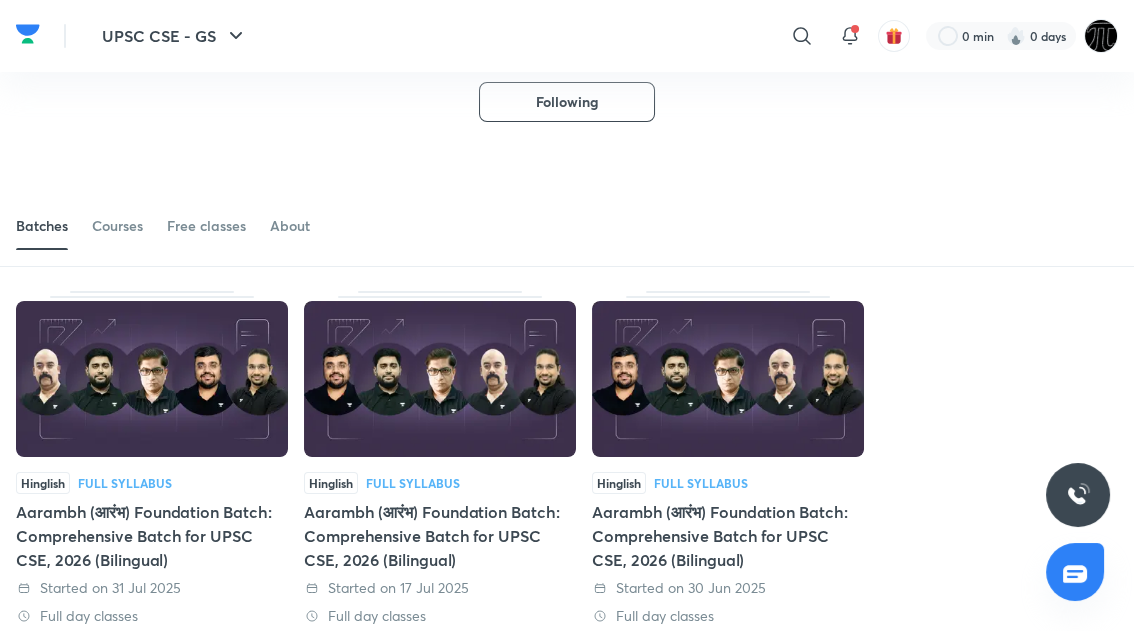 click at bounding box center [152, 379] 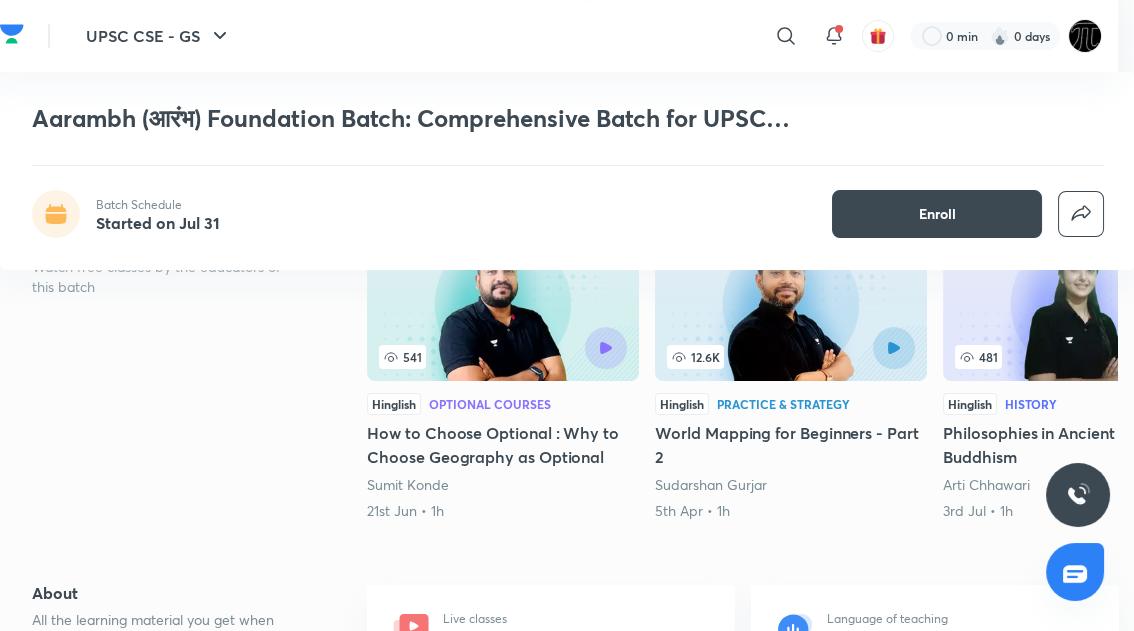 scroll, scrollTop: 379, scrollLeft: 0, axis: vertical 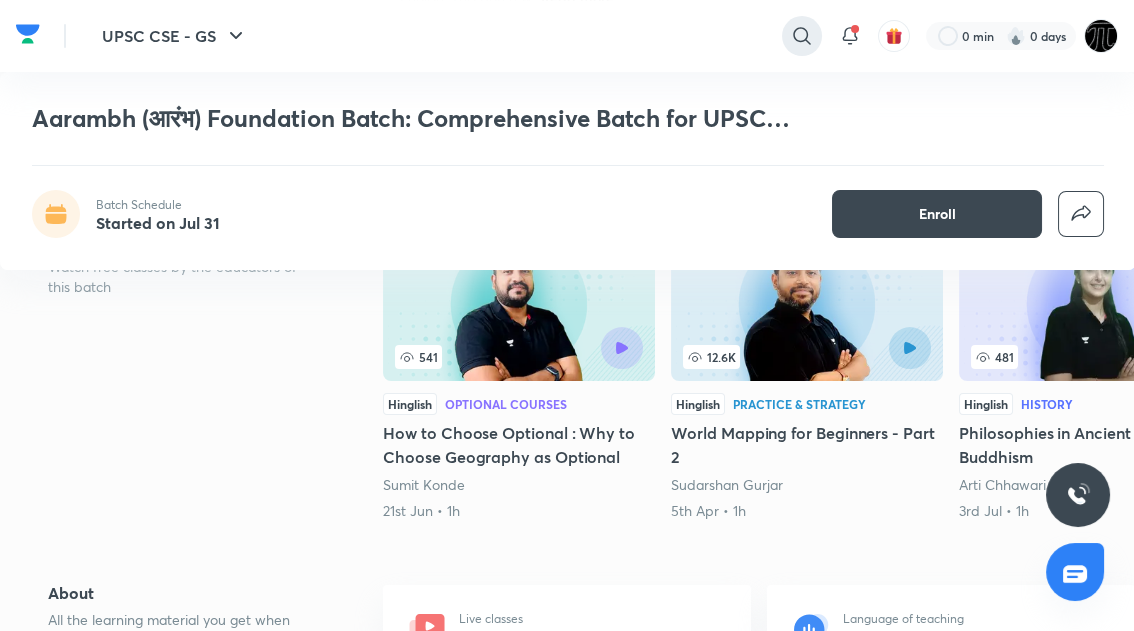 click 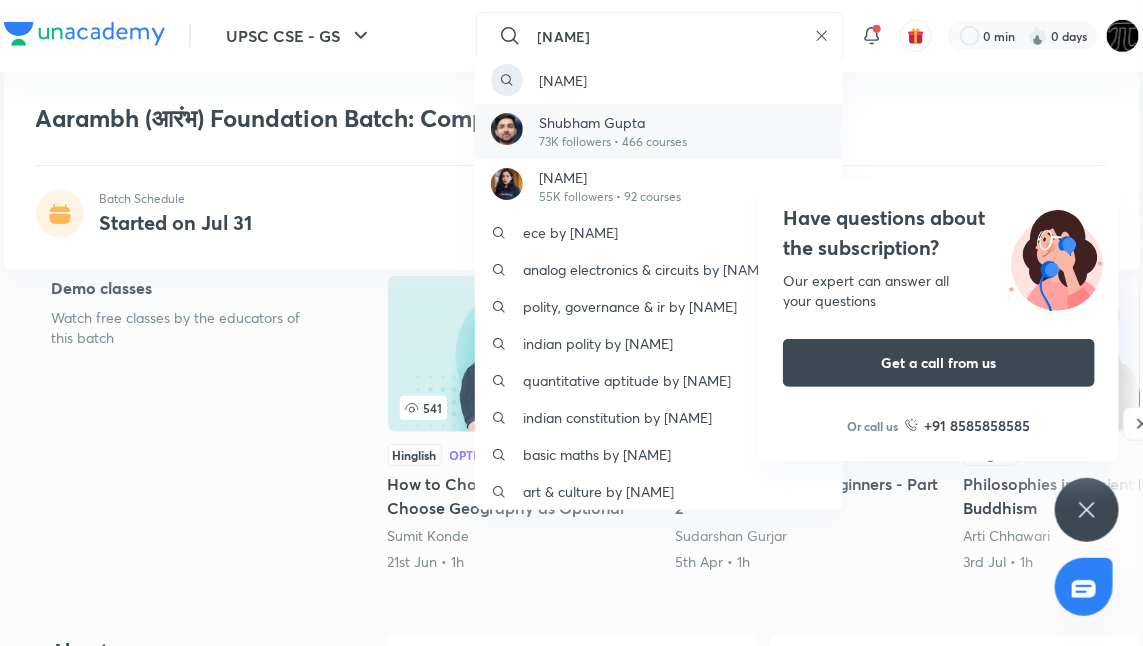 type on "[NAME]" 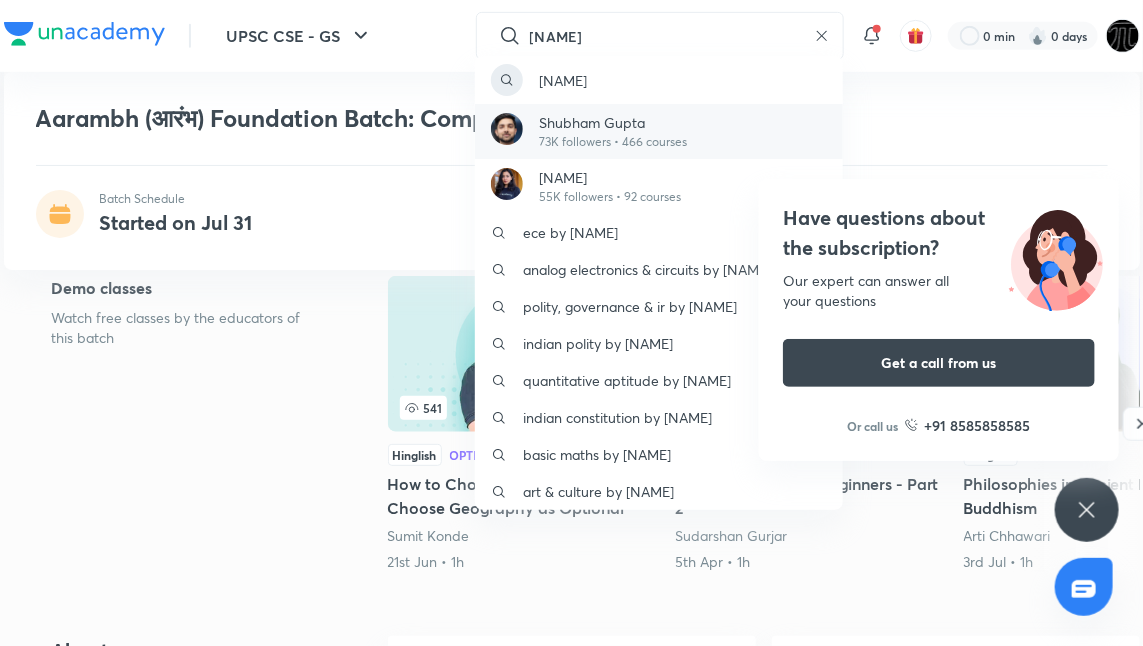 click on "Shubham Gupta" at bounding box center [613, 122] 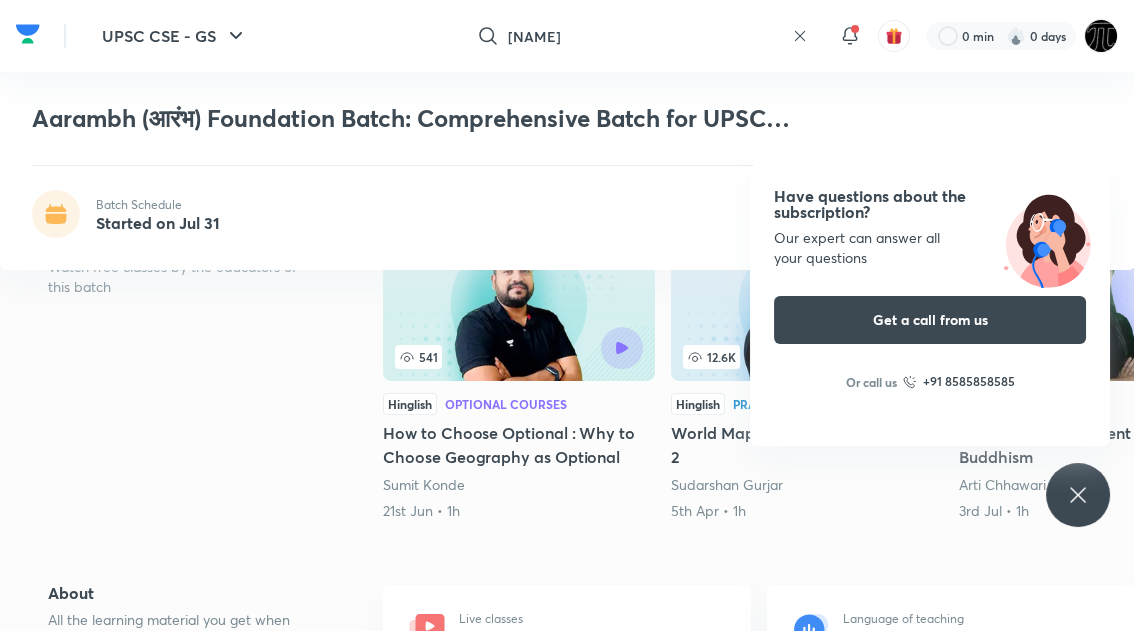 scroll, scrollTop: 0, scrollLeft: 0, axis: both 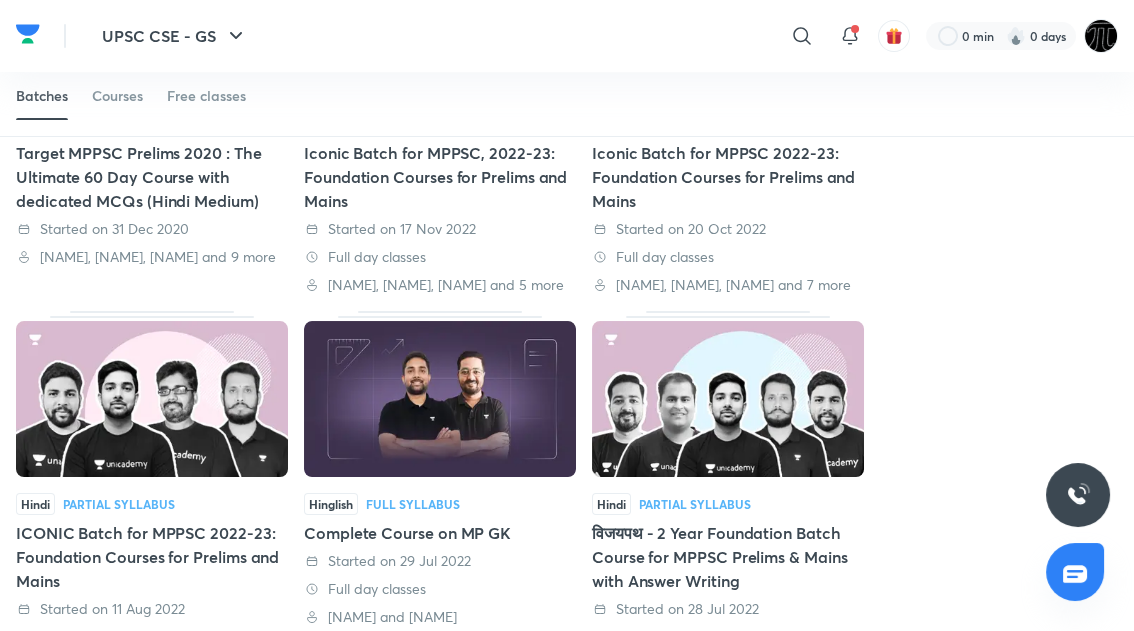 click at bounding box center (440, 399) 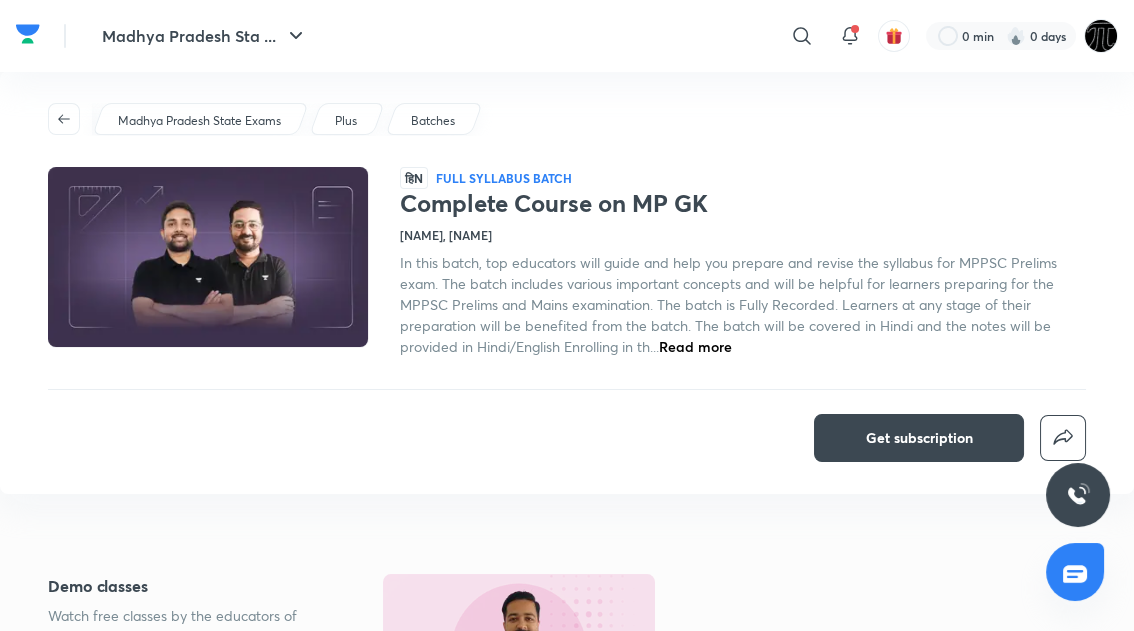 scroll, scrollTop: 0, scrollLeft: 0, axis: both 